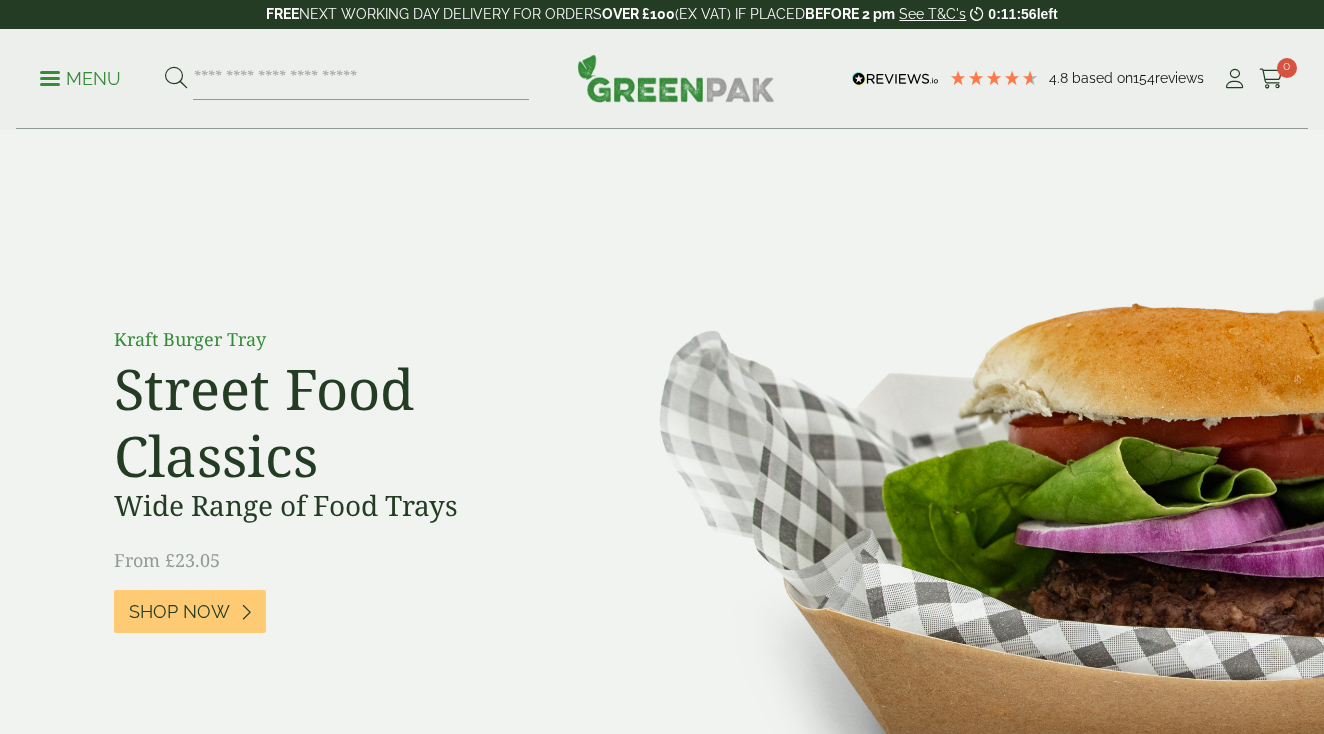 scroll, scrollTop: 0, scrollLeft: 0, axis: both 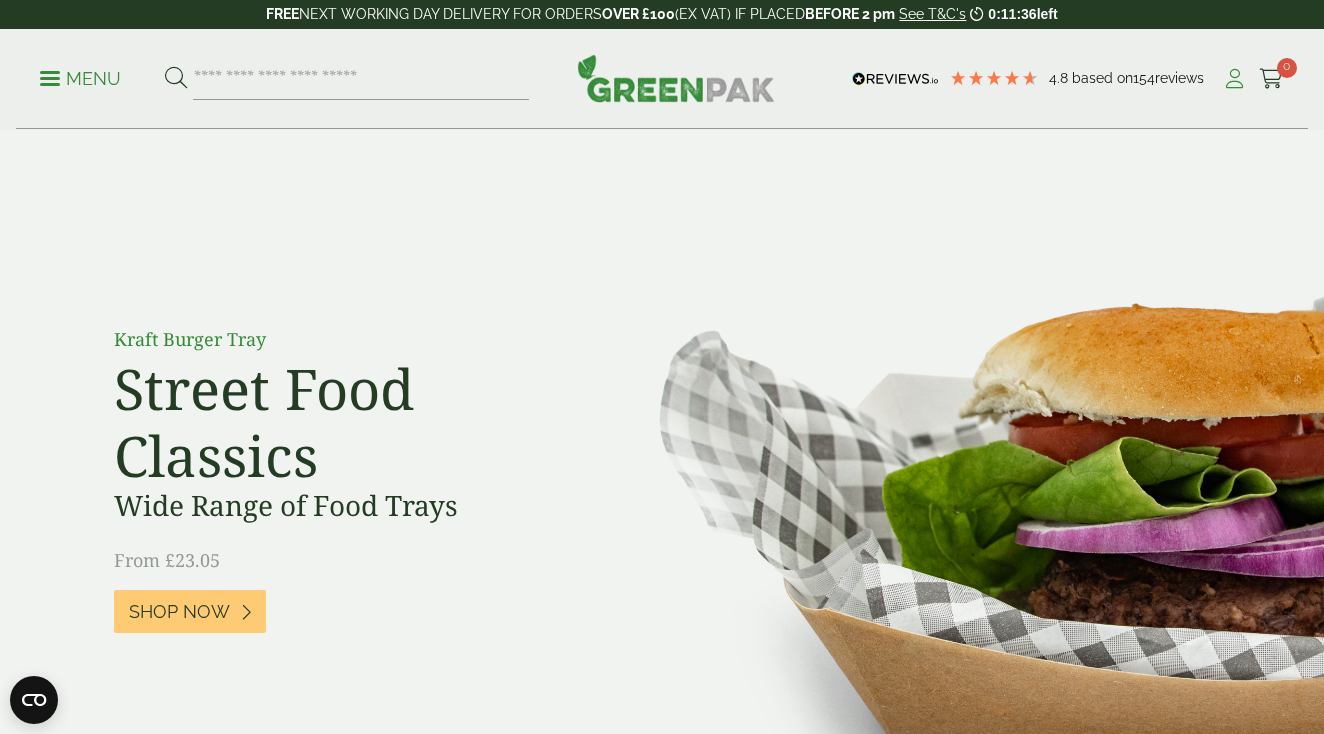 click at bounding box center [1234, 79] 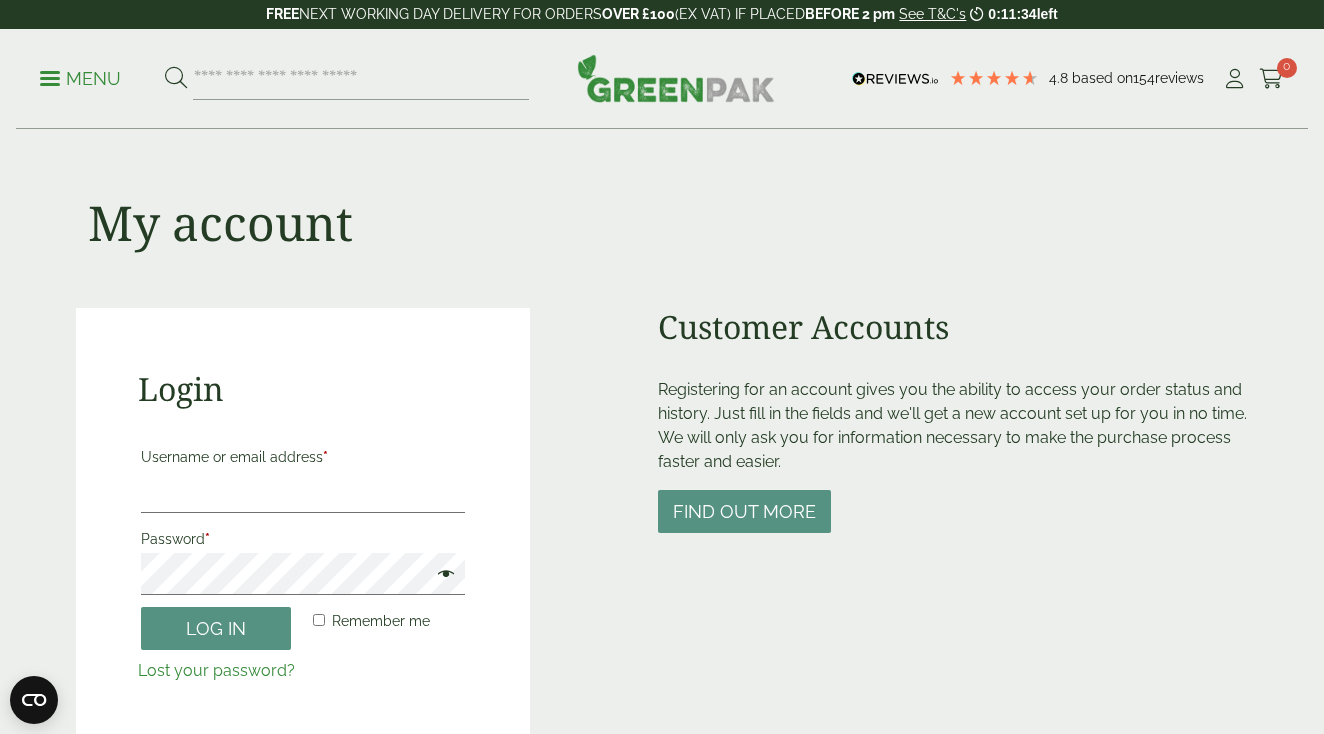 scroll, scrollTop: 0, scrollLeft: 0, axis: both 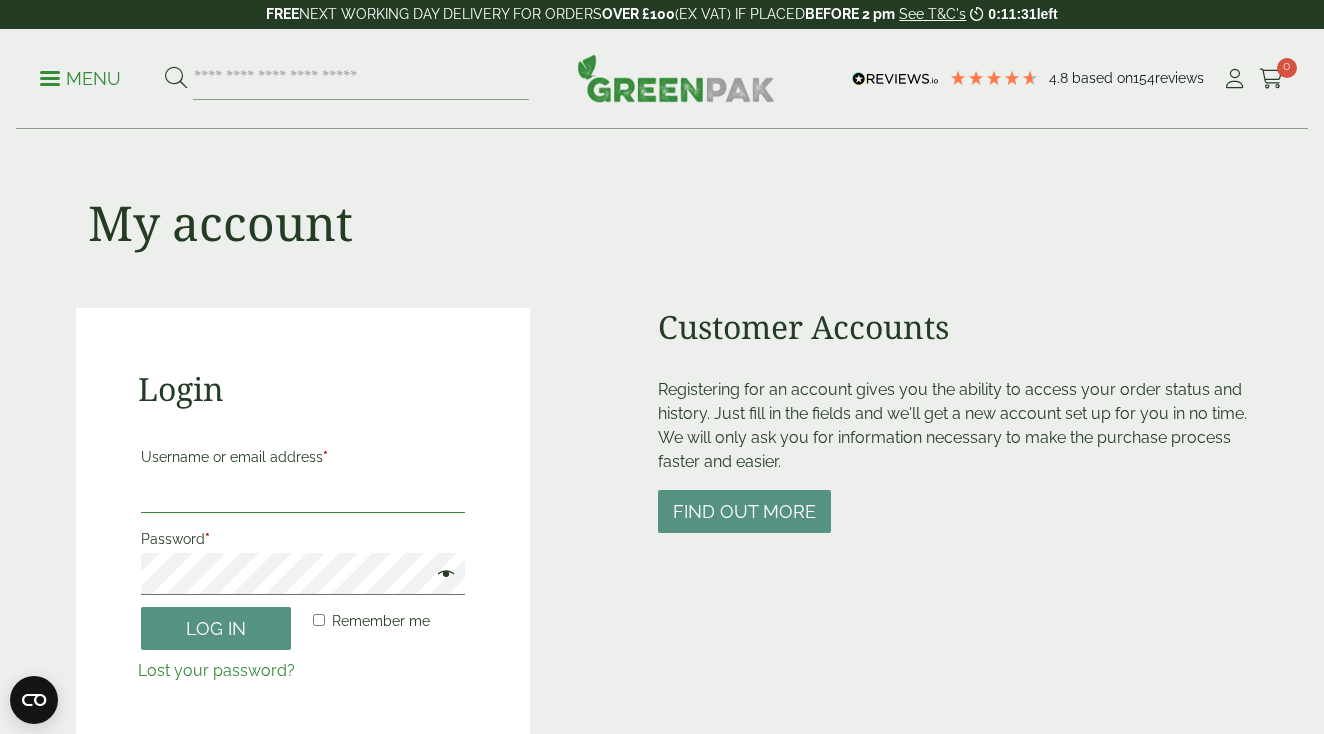 type on "**********" 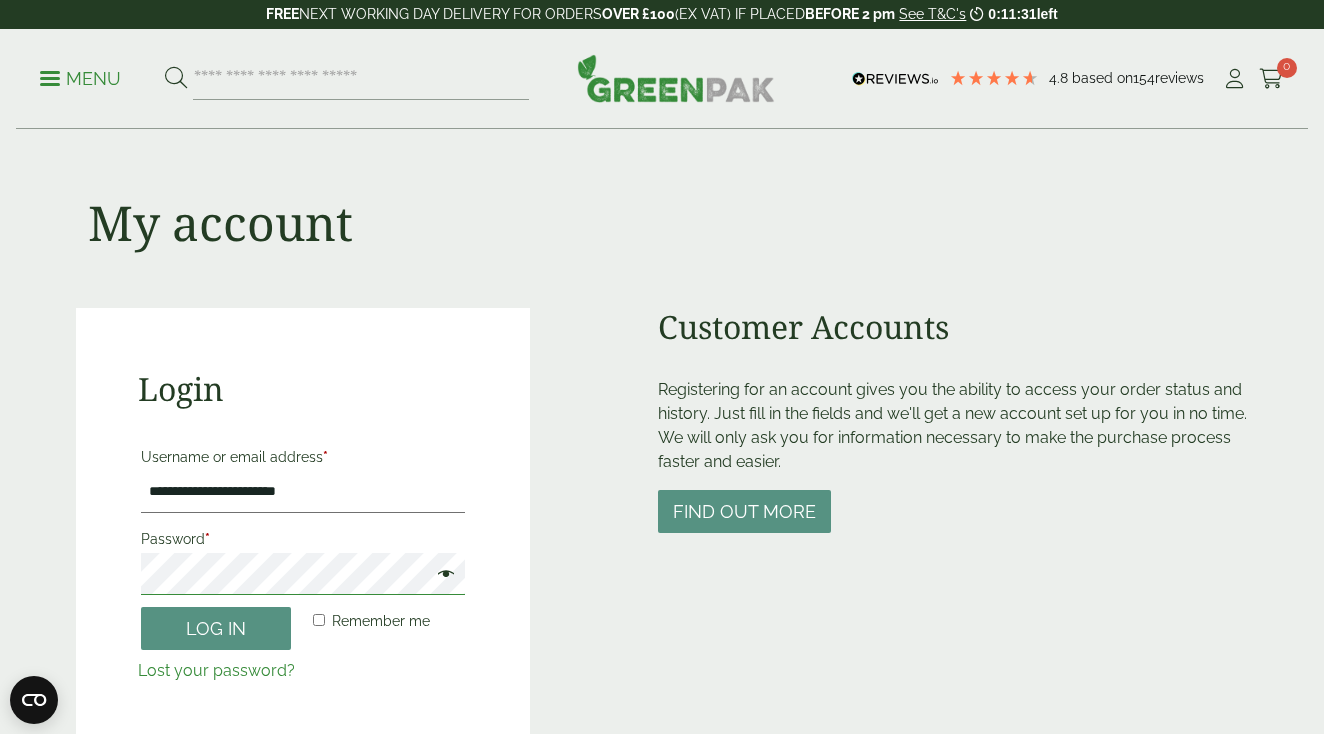 click on "Log in" at bounding box center (216, 628) 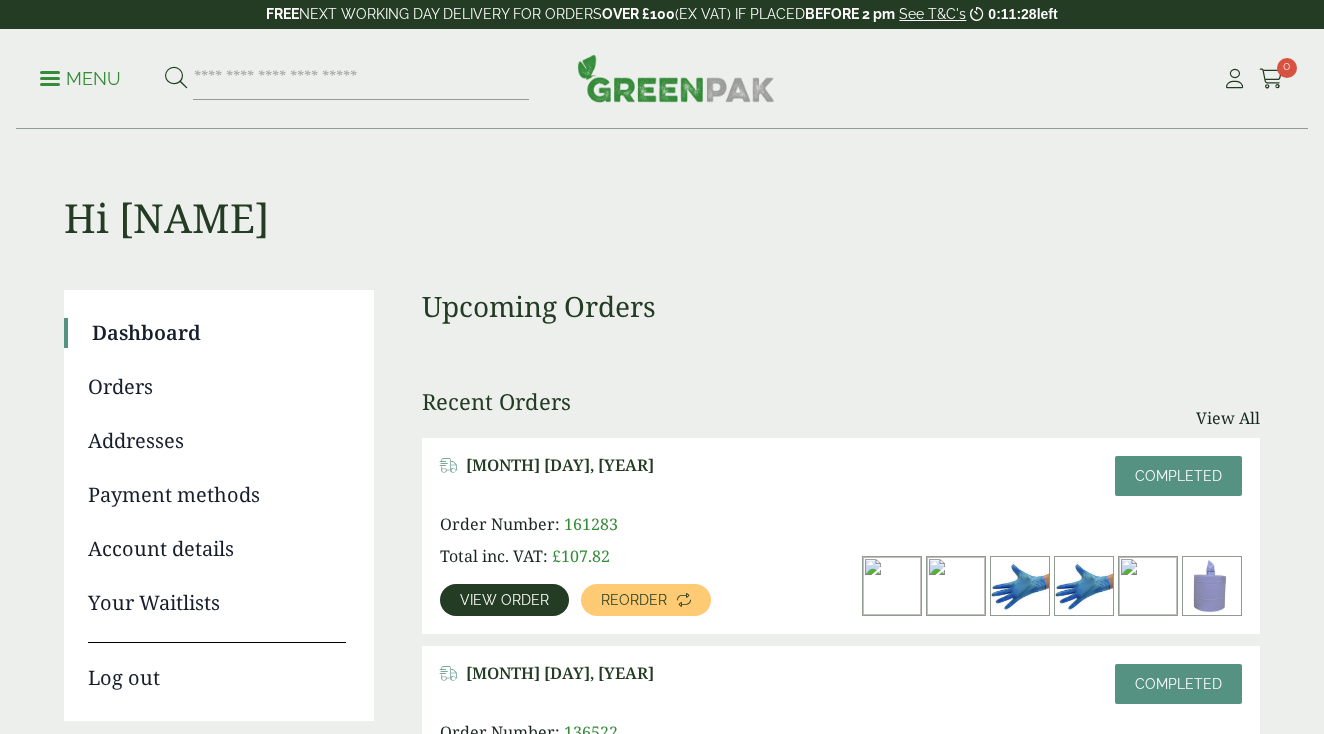 scroll, scrollTop: 0, scrollLeft: 0, axis: both 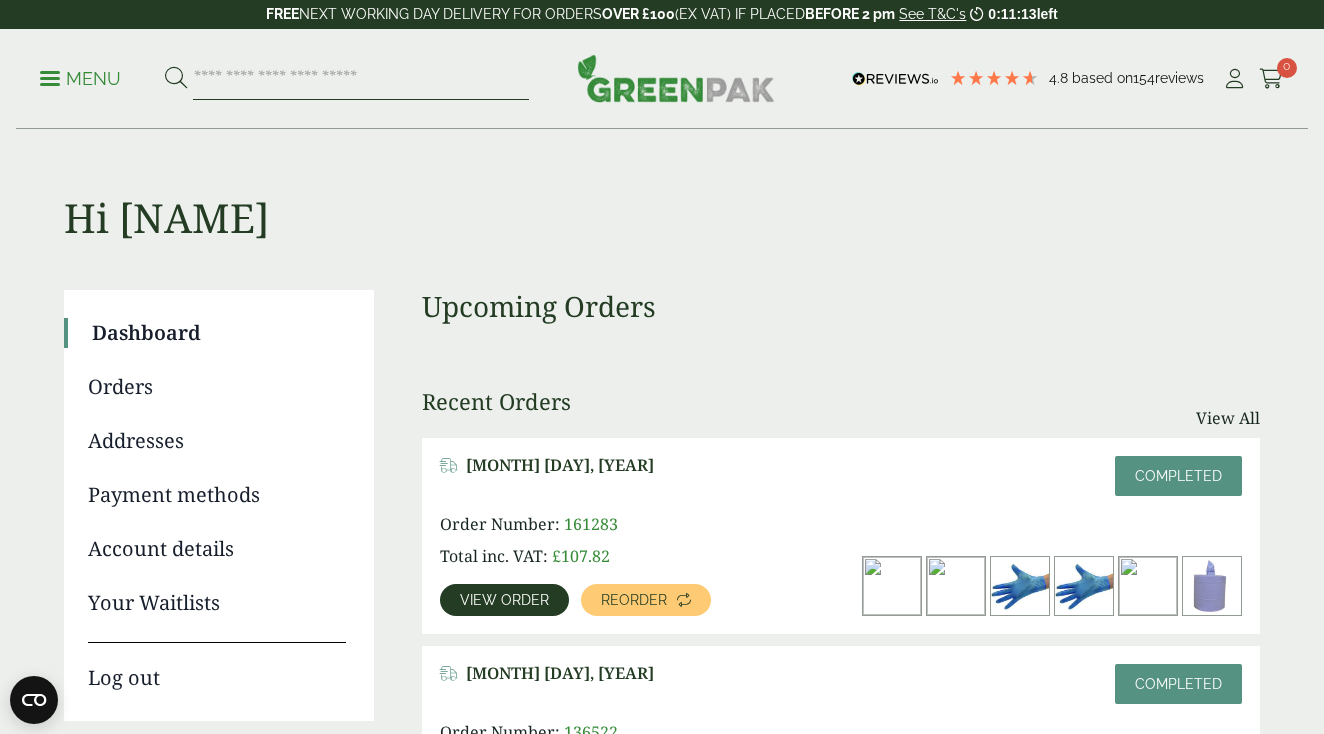 click at bounding box center [361, 79] 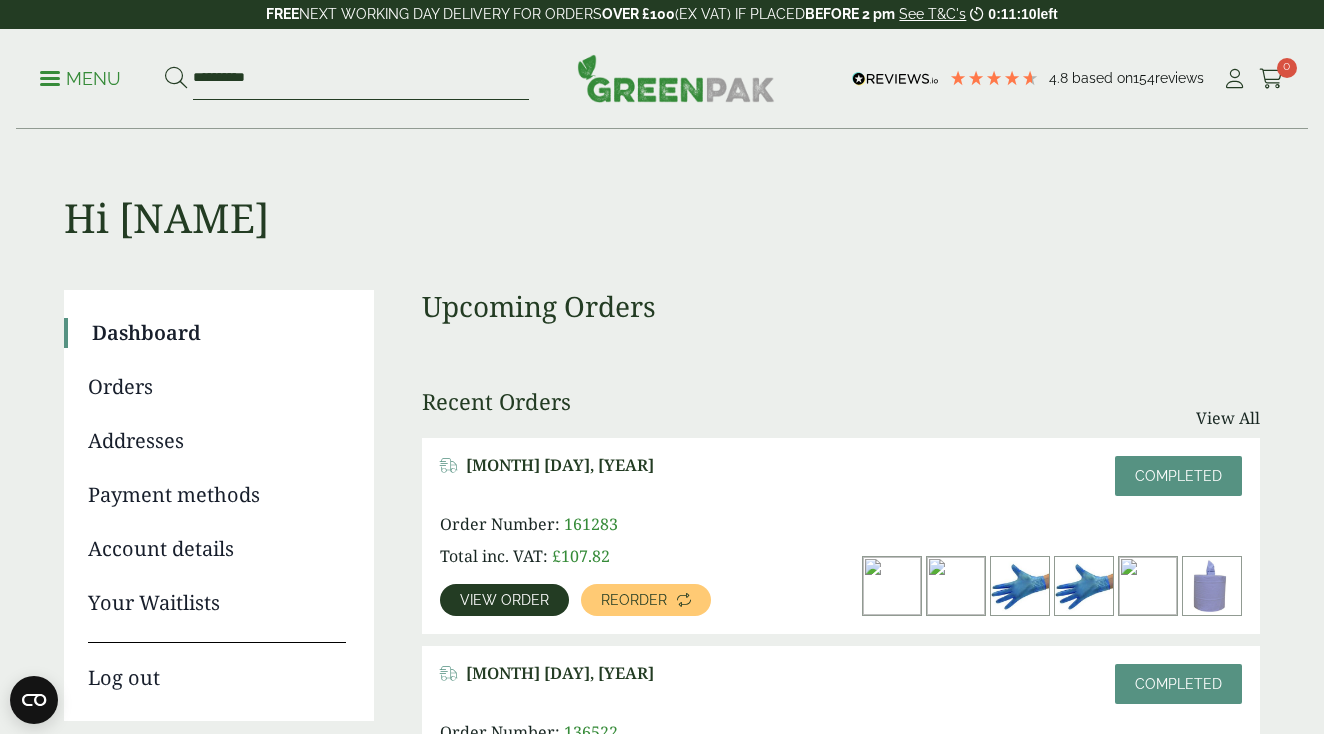 type on "**********" 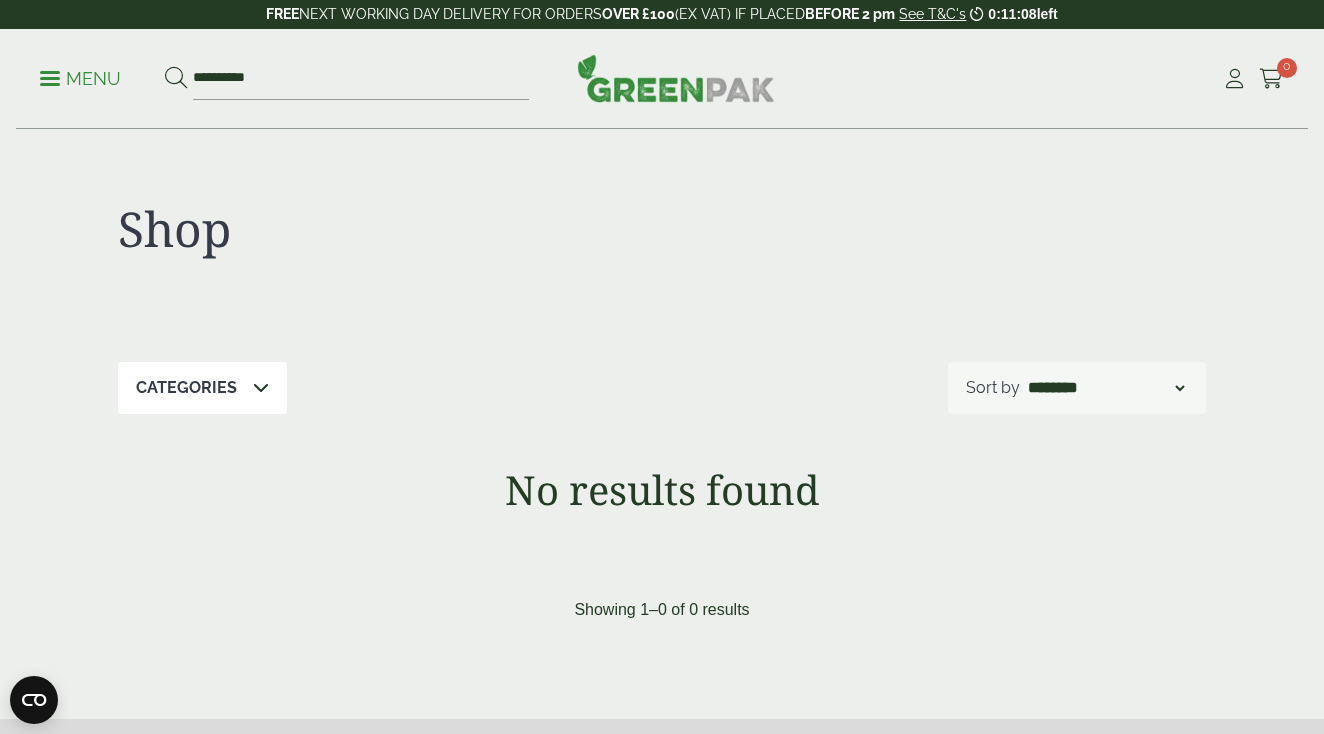 scroll, scrollTop: 0, scrollLeft: 0, axis: both 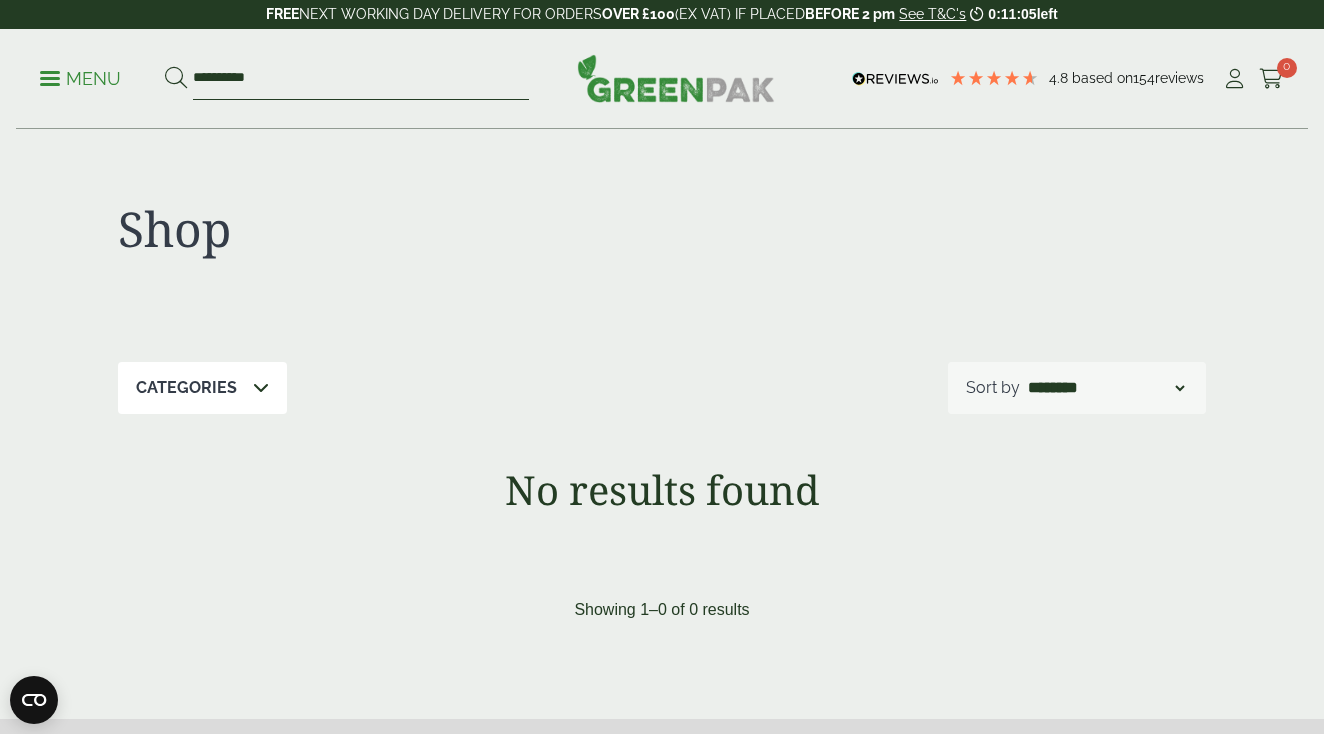click on "**********" at bounding box center [361, 79] 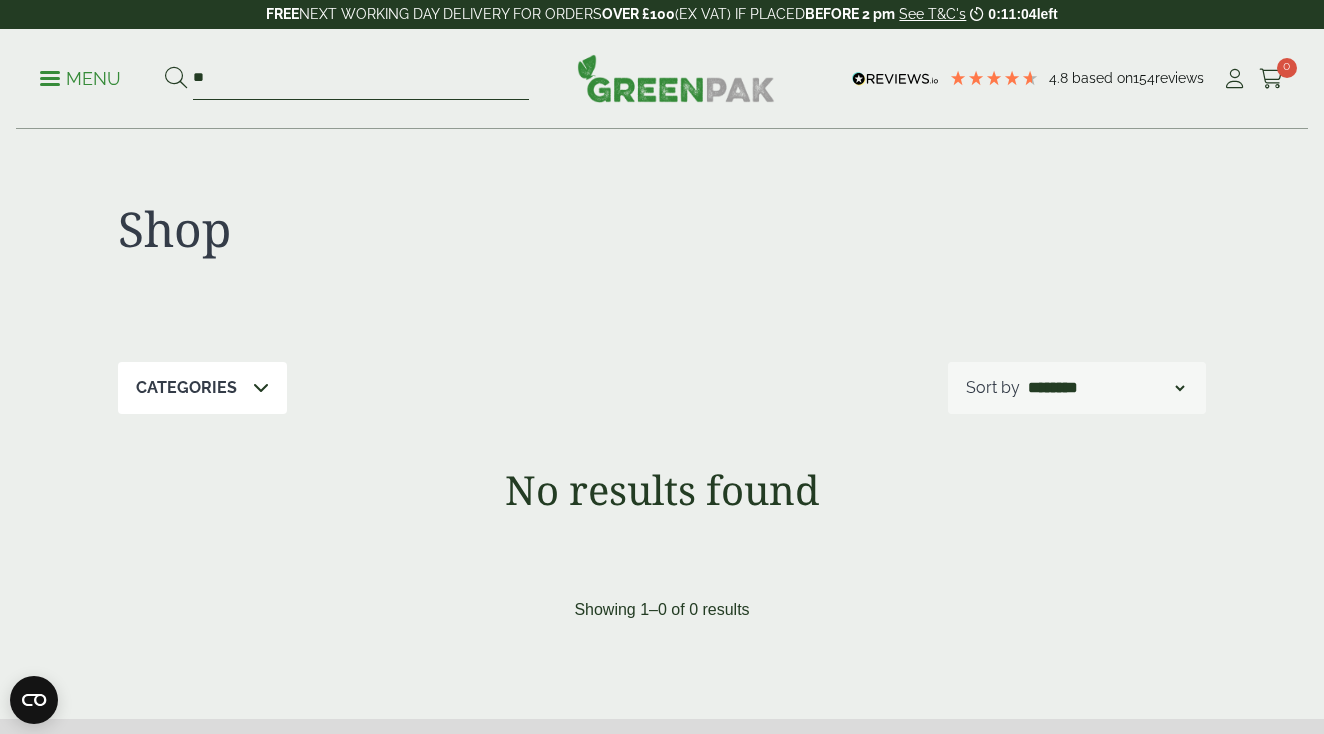 type on "*" 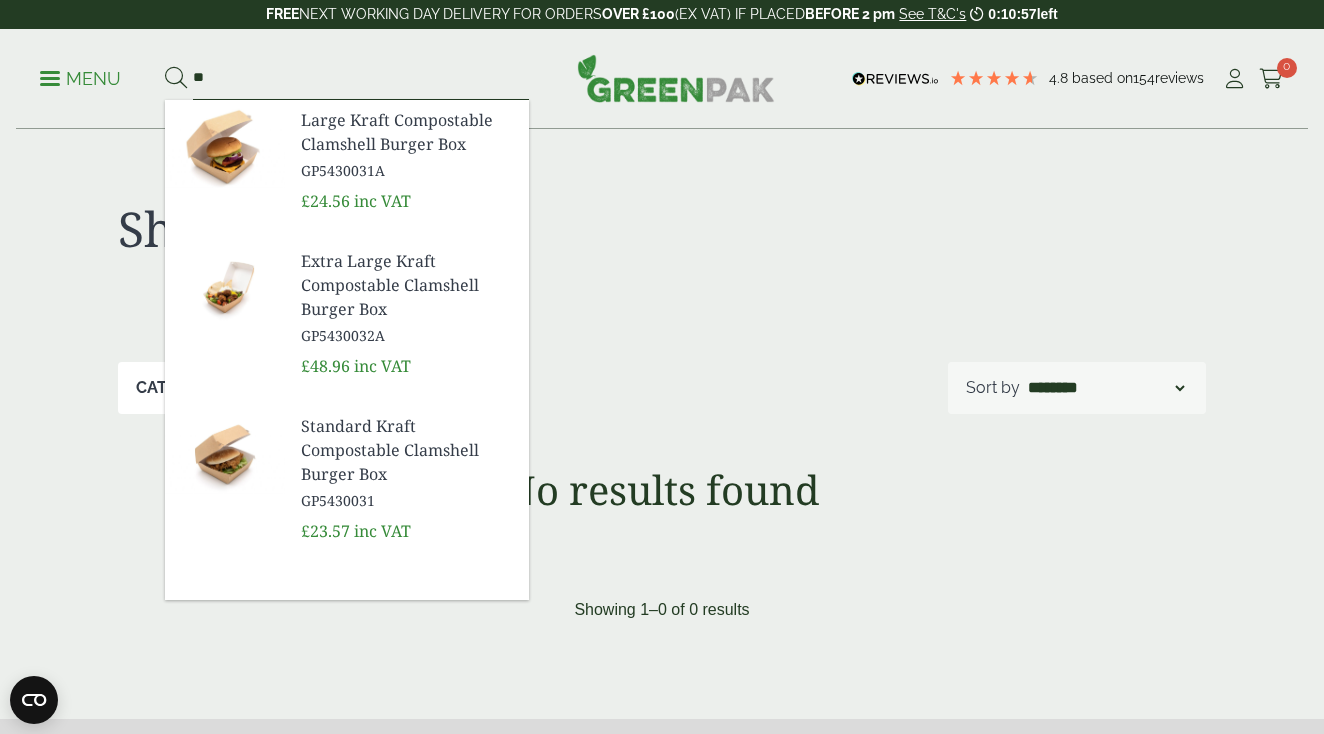type on "*" 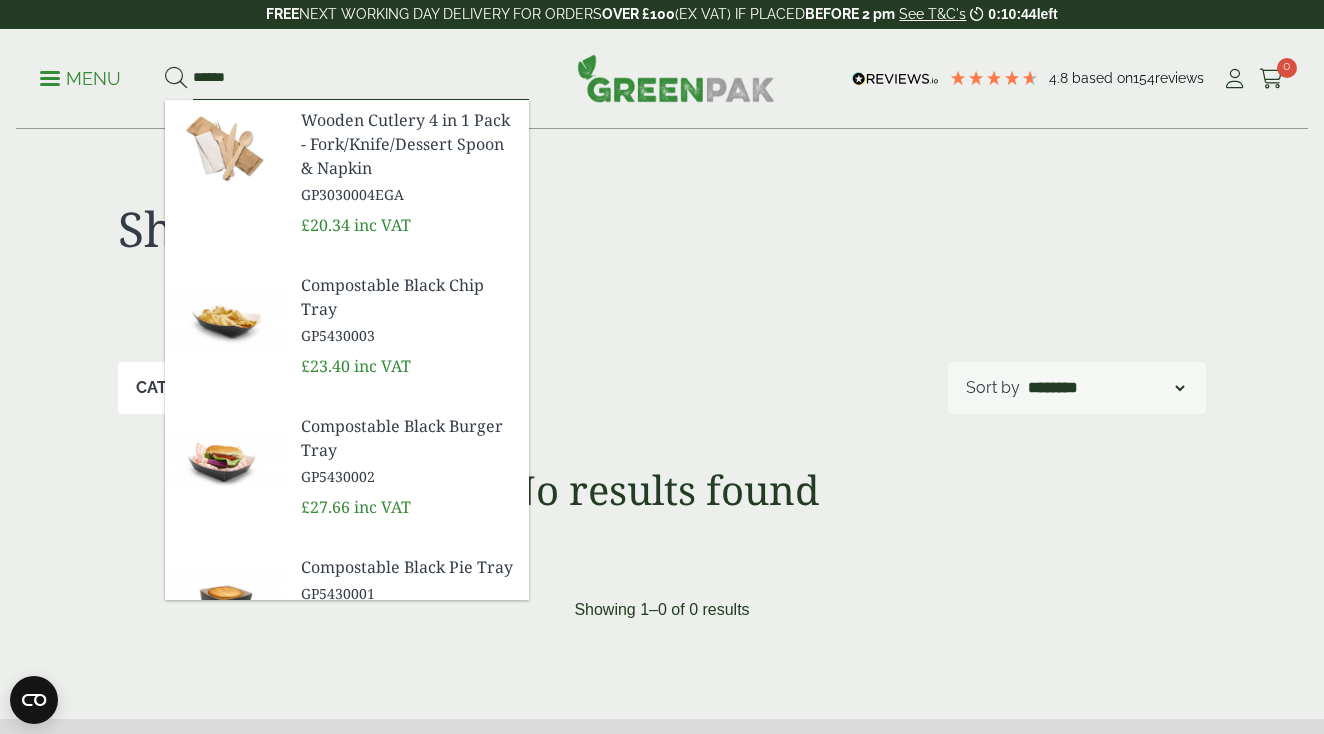 scroll, scrollTop: 0, scrollLeft: 0, axis: both 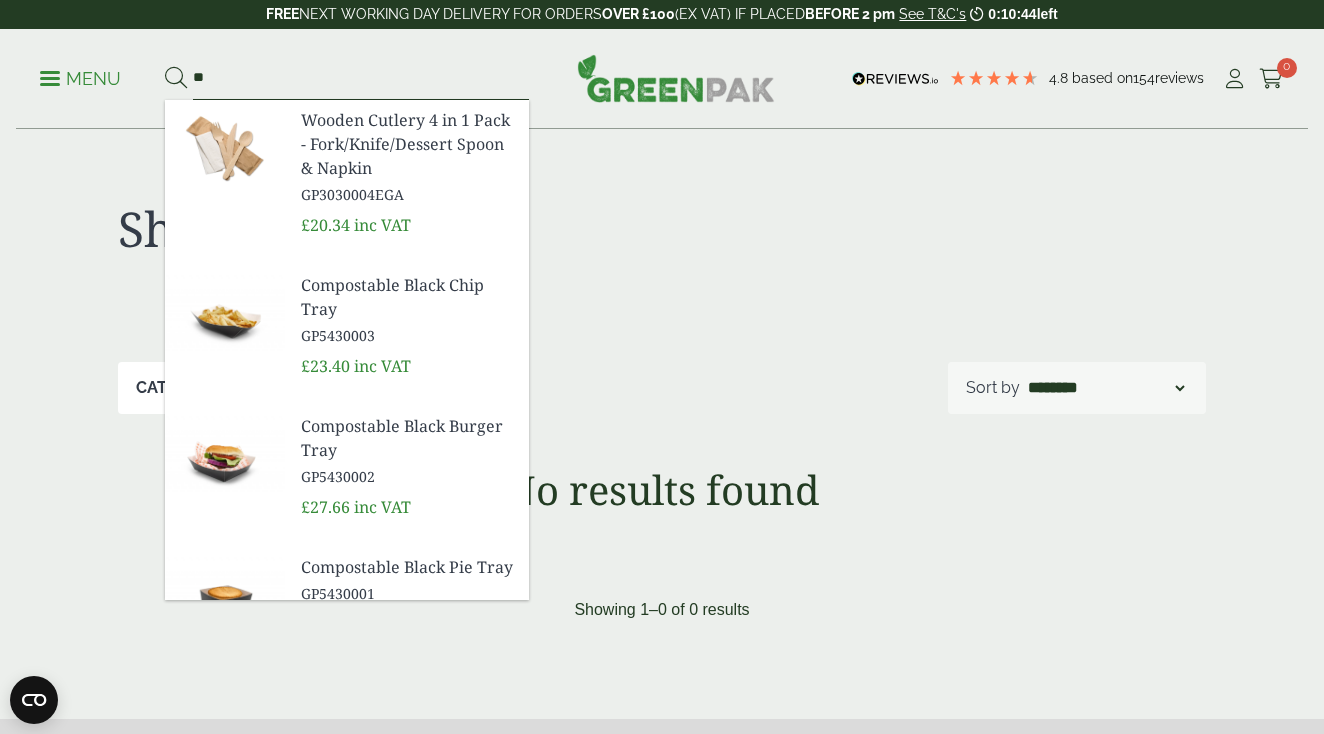 type on "*" 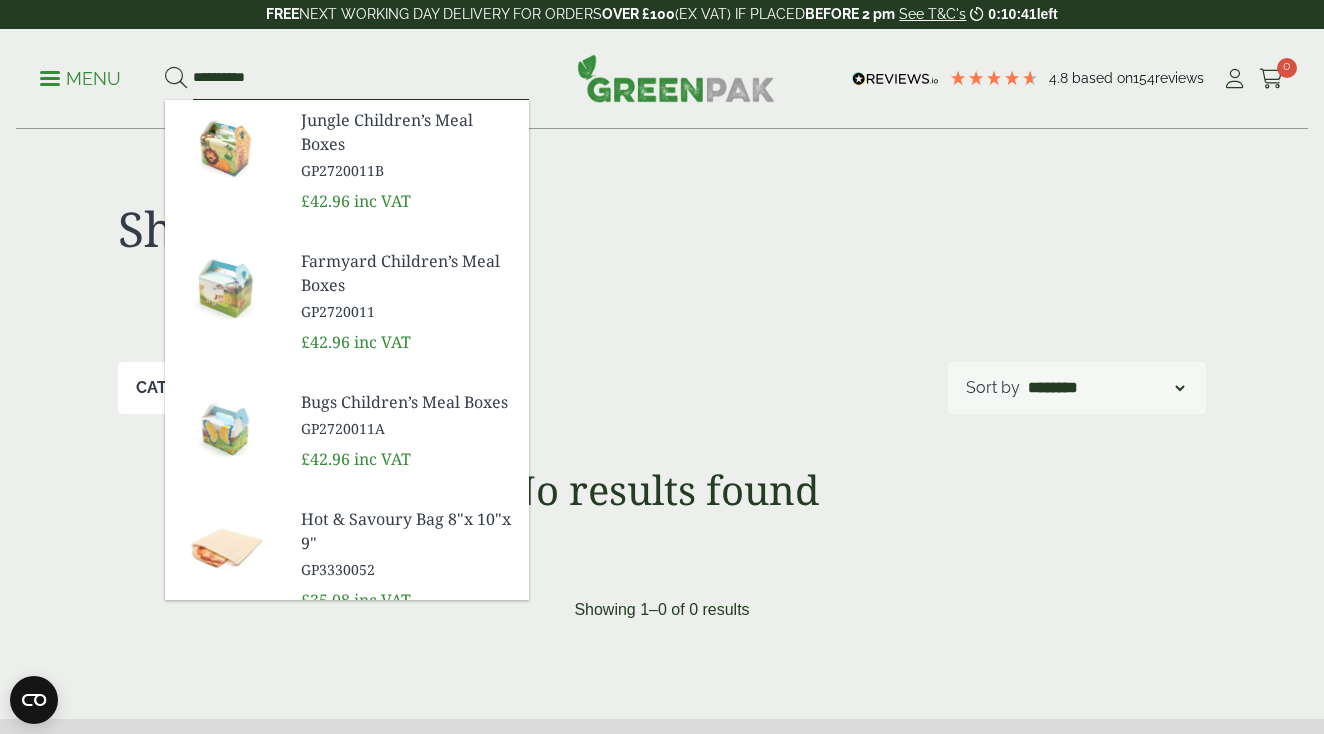 type on "**********" 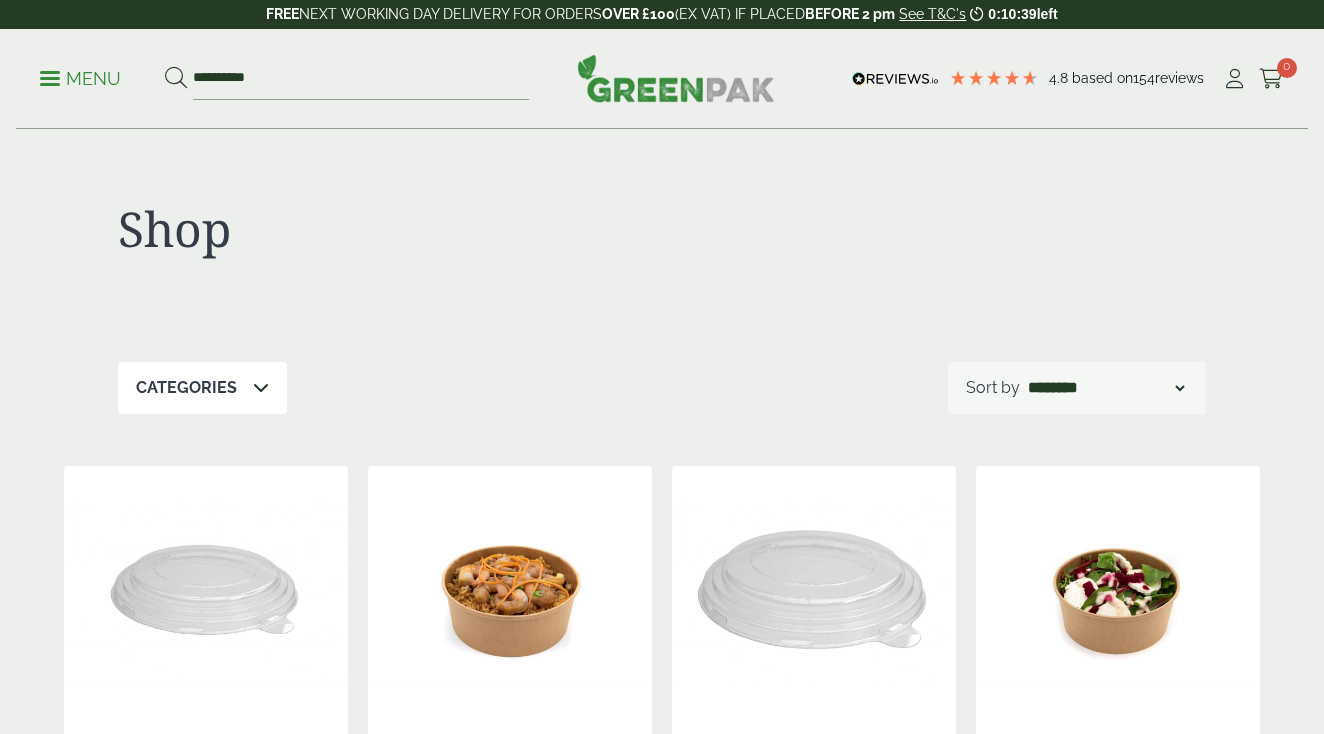 scroll, scrollTop: 0, scrollLeft: 0, axis: both 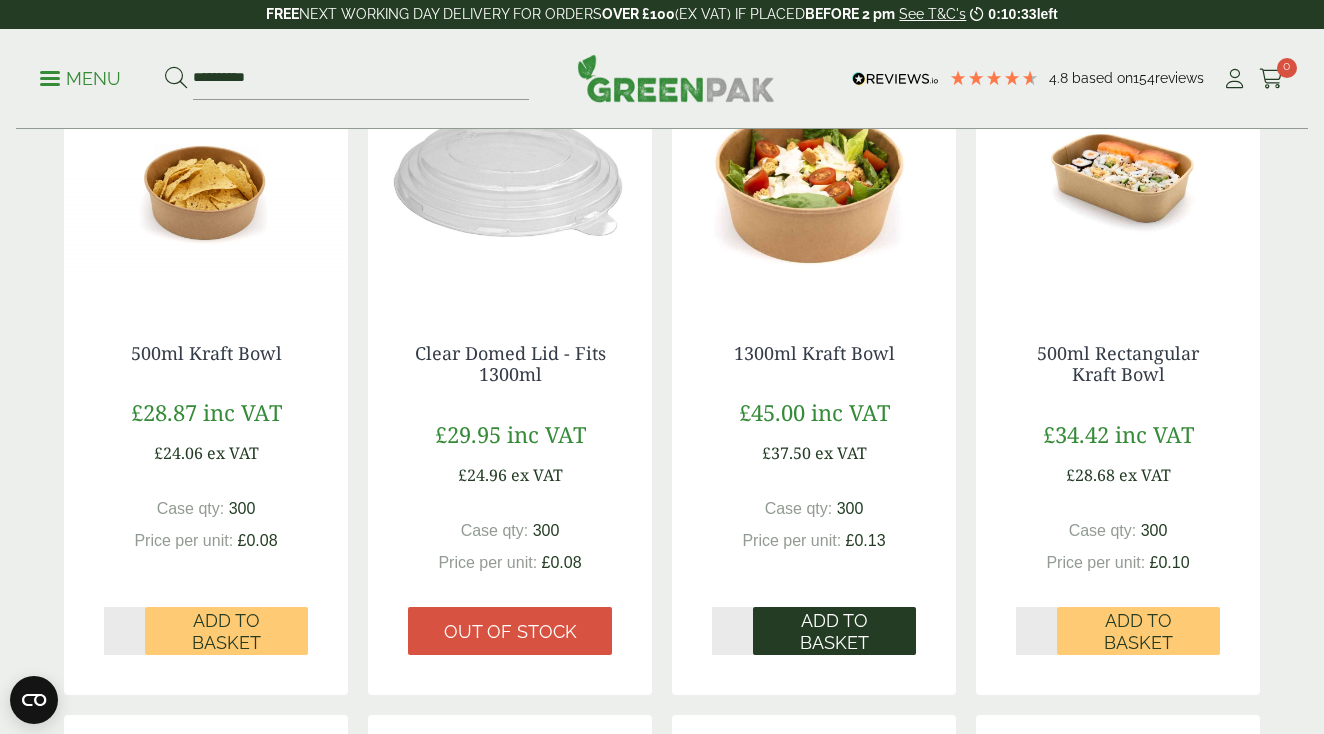 click on "Add to Basket" at bounding box center [834, 631] 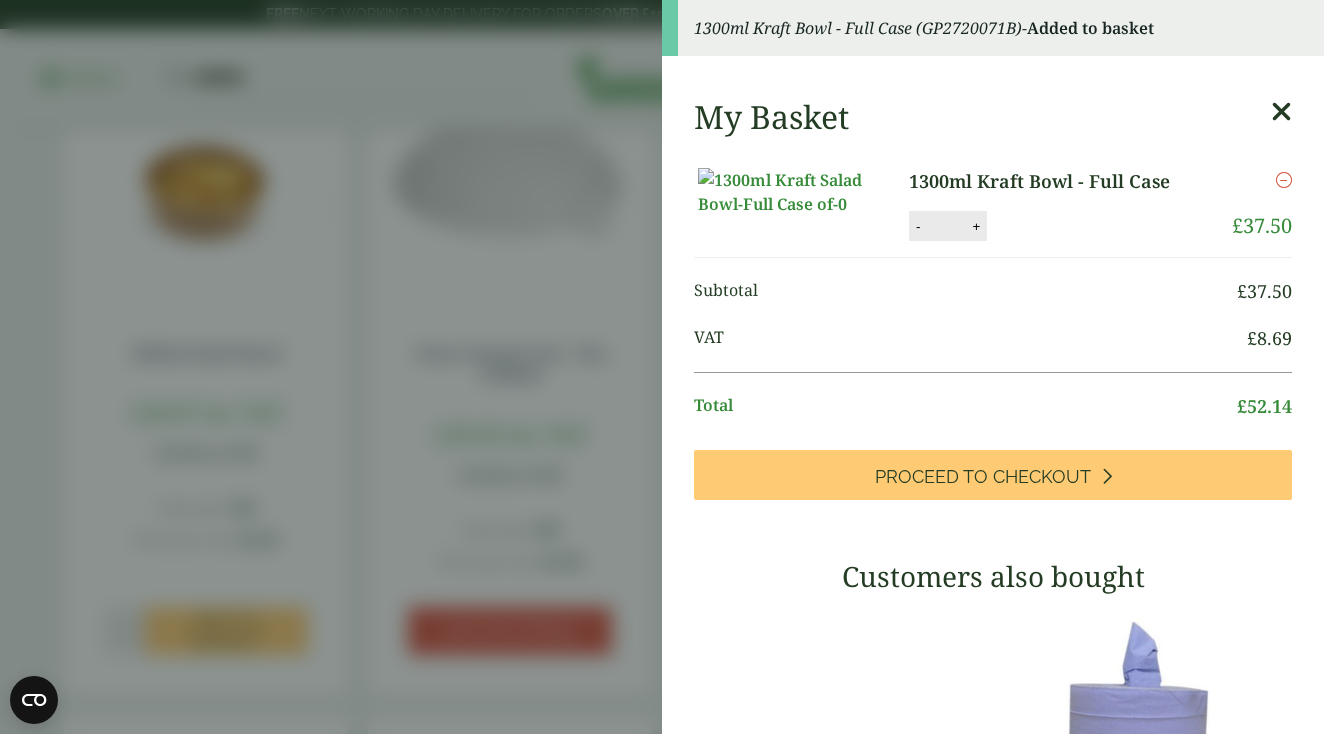 click at bounding box center [1281, 112] 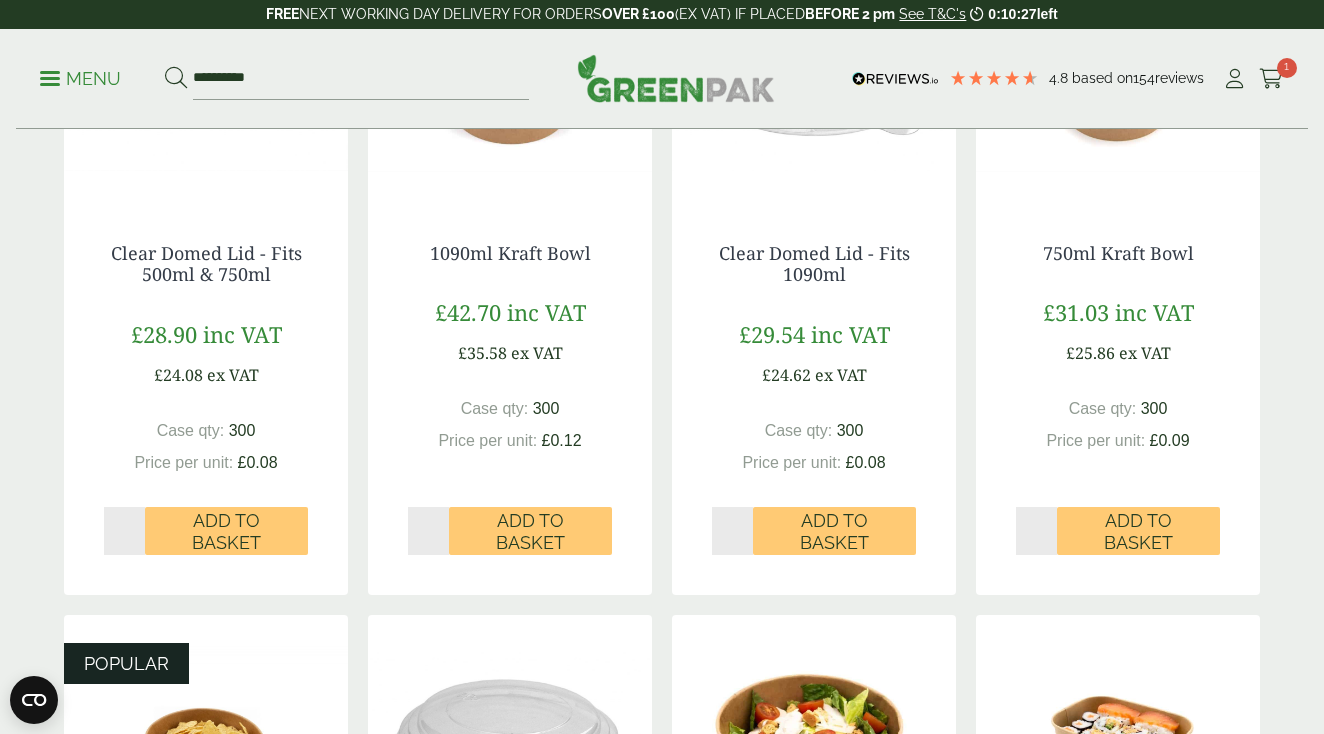 scroll, scrollTop: 507, scrollLeft: 0, axis: vertical 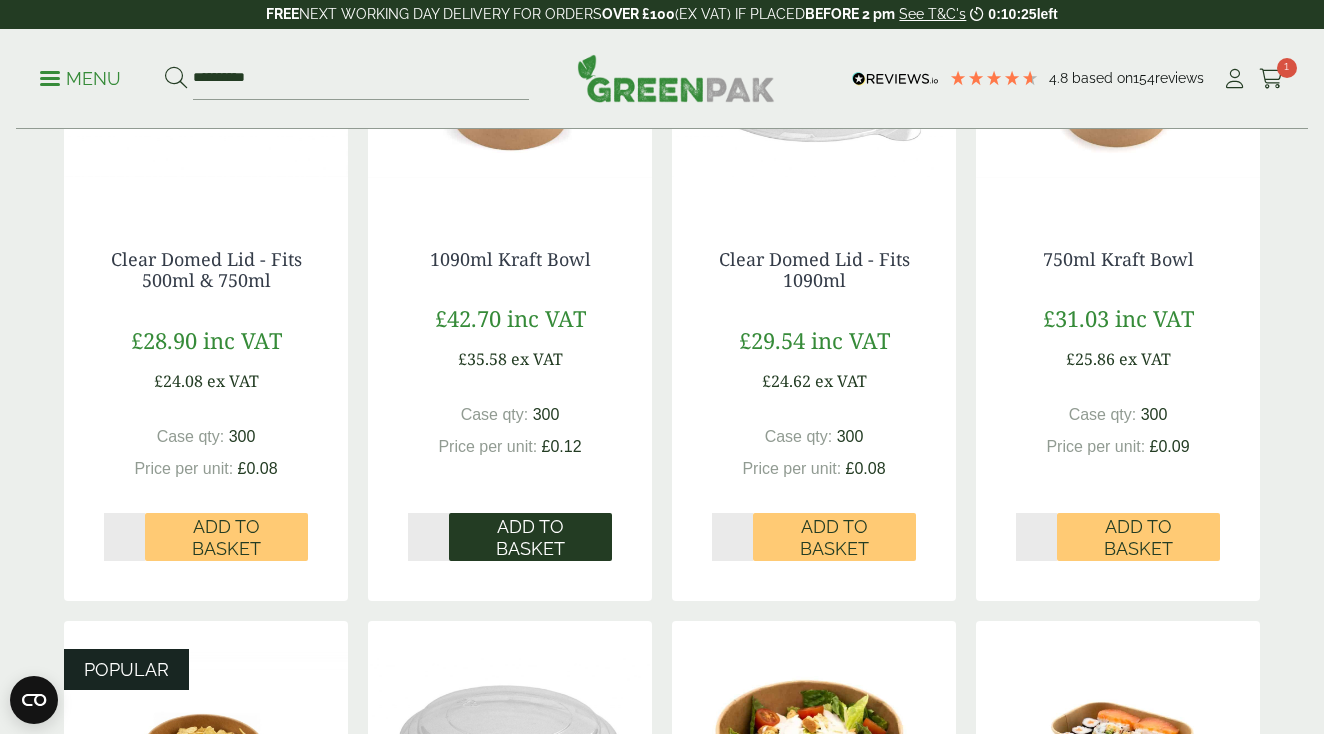click on "Add to Basket" at bounding box center [530, 537] 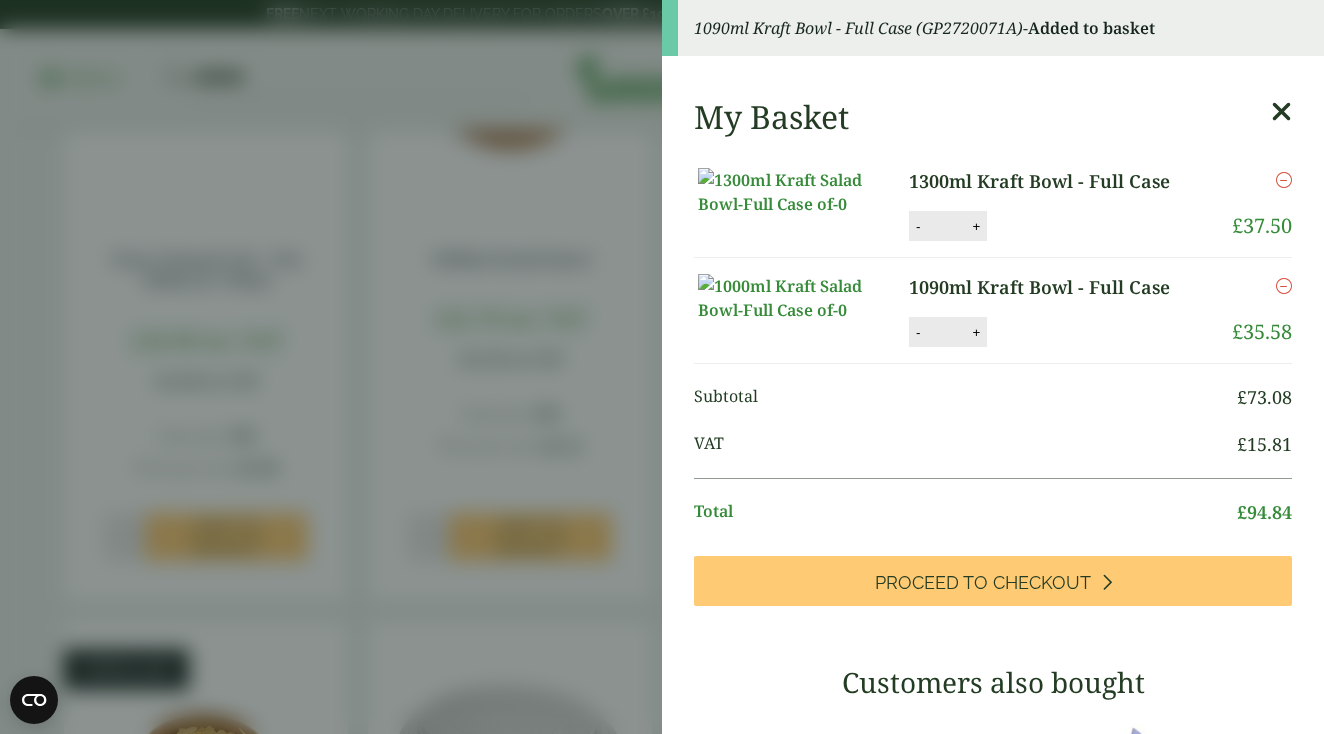 click at bounding box center [1281, 112] 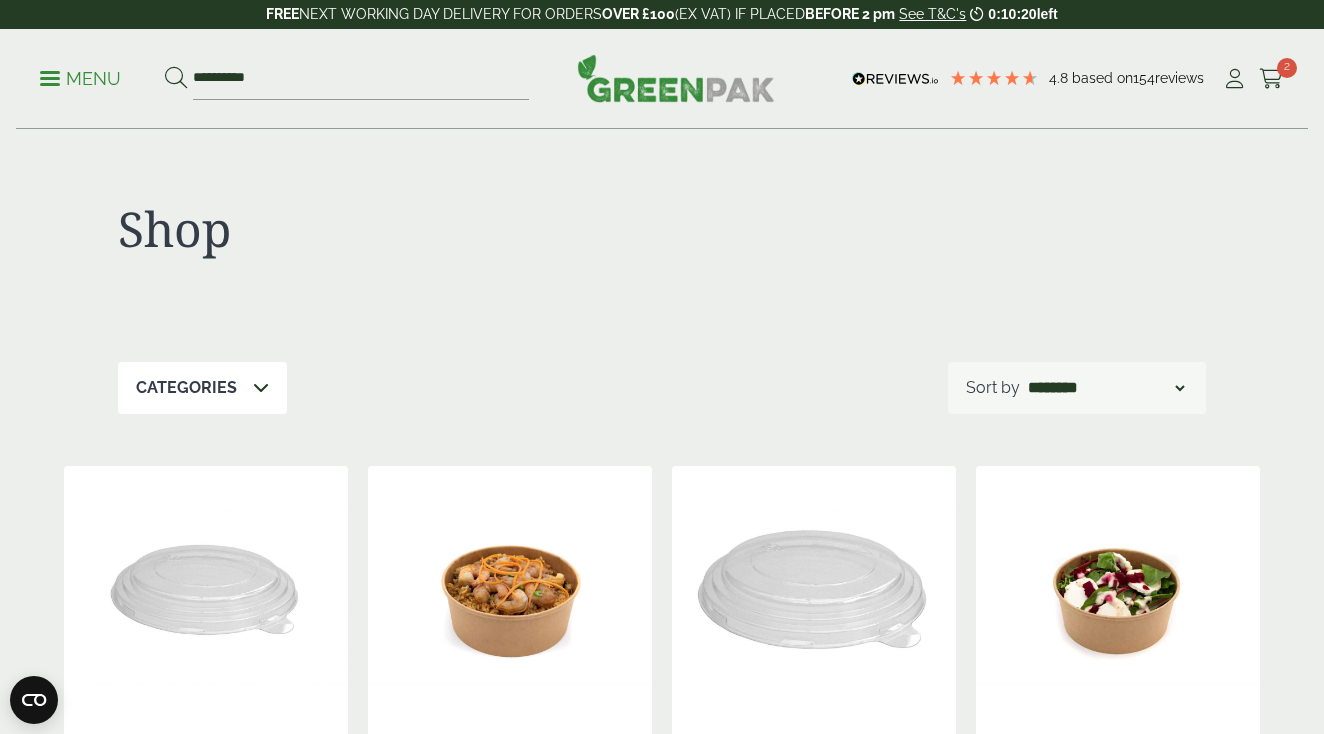 scroll, scrollTop: 0, scrollLeft: 0, axis: both 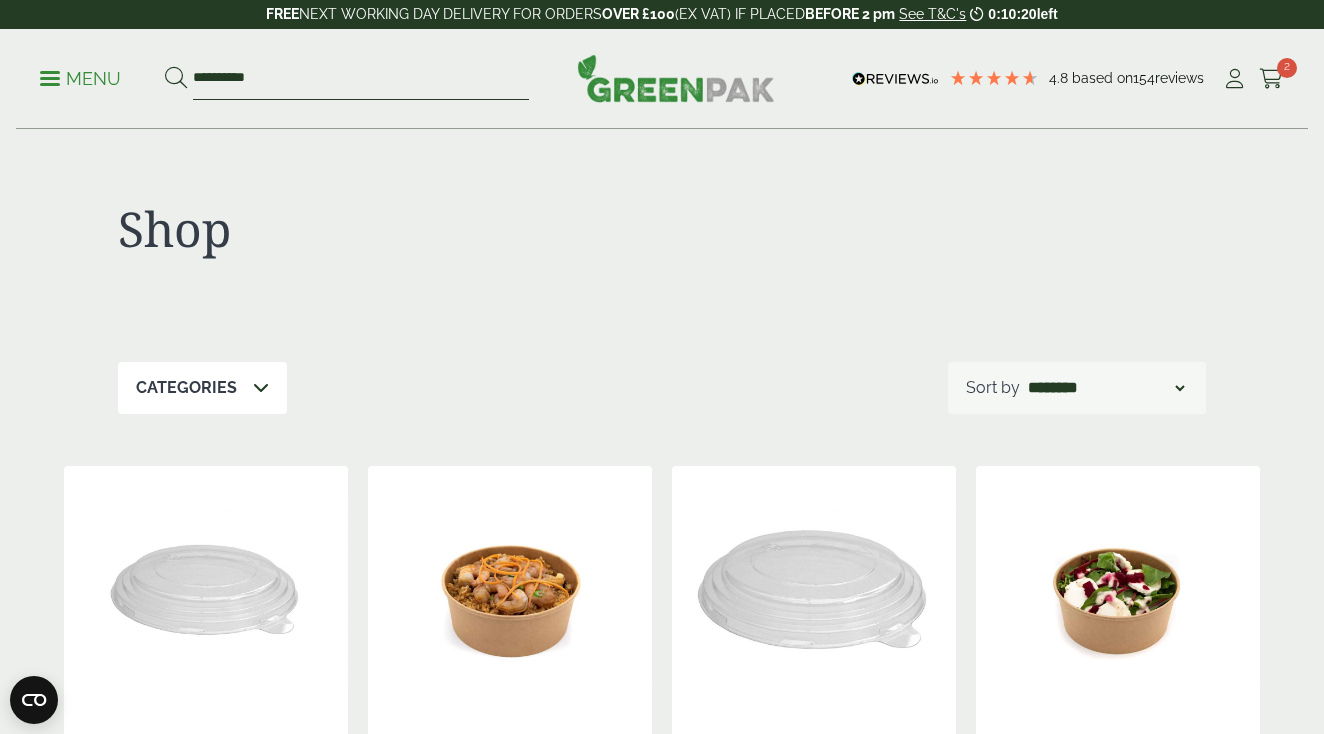 click on "**********" at bounding box center (361, 79) 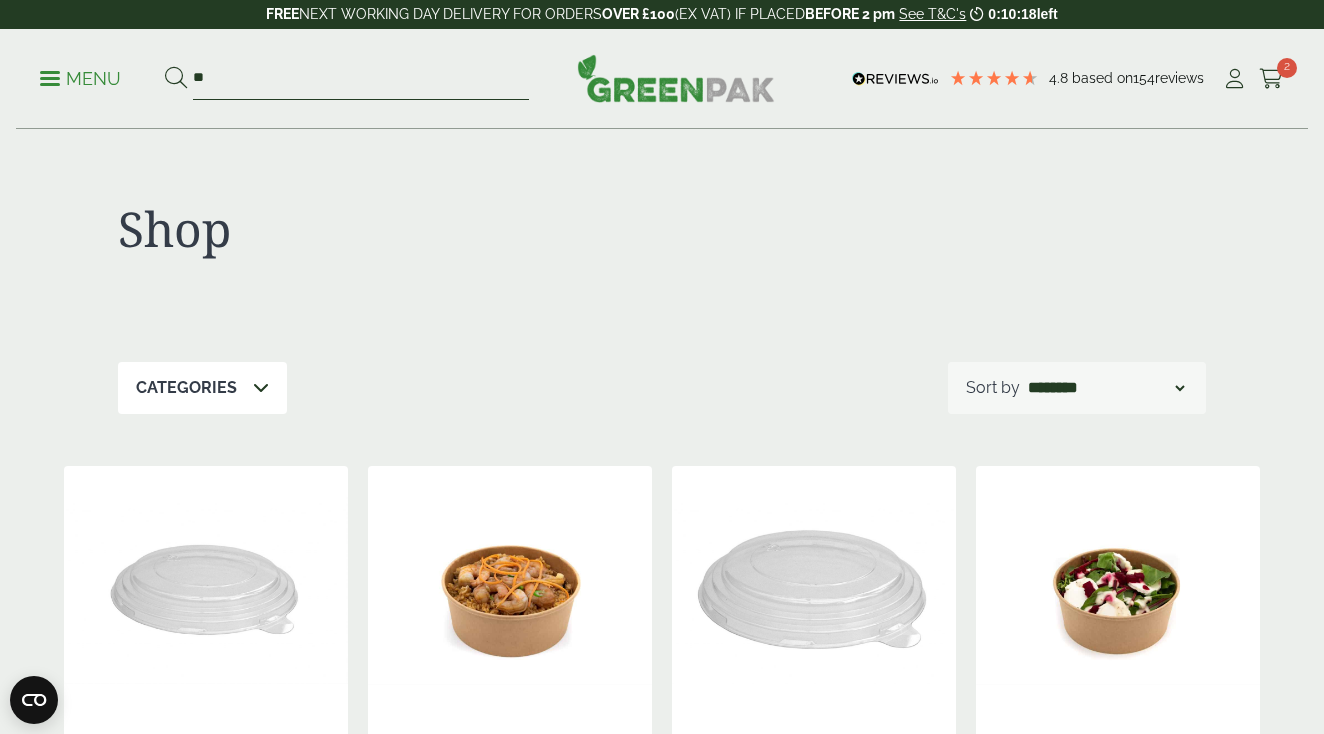 type on "*" 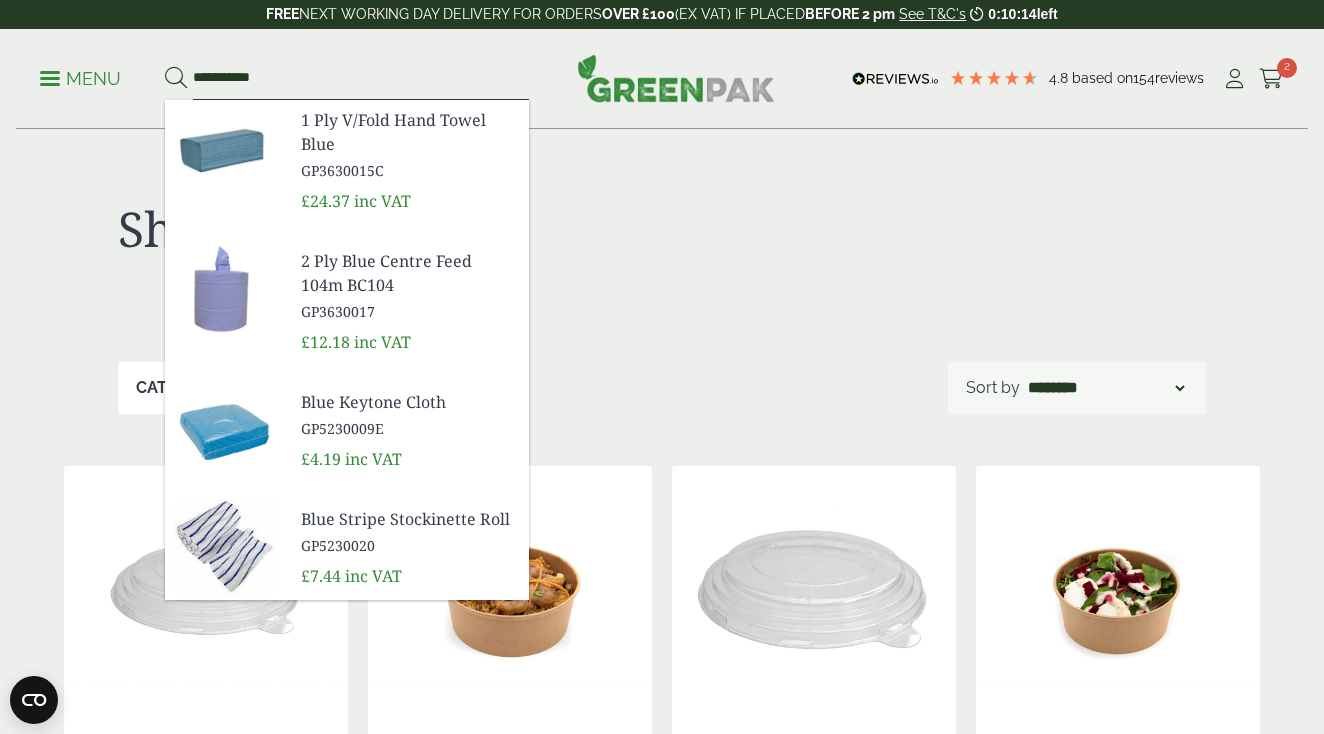 type on "**********" 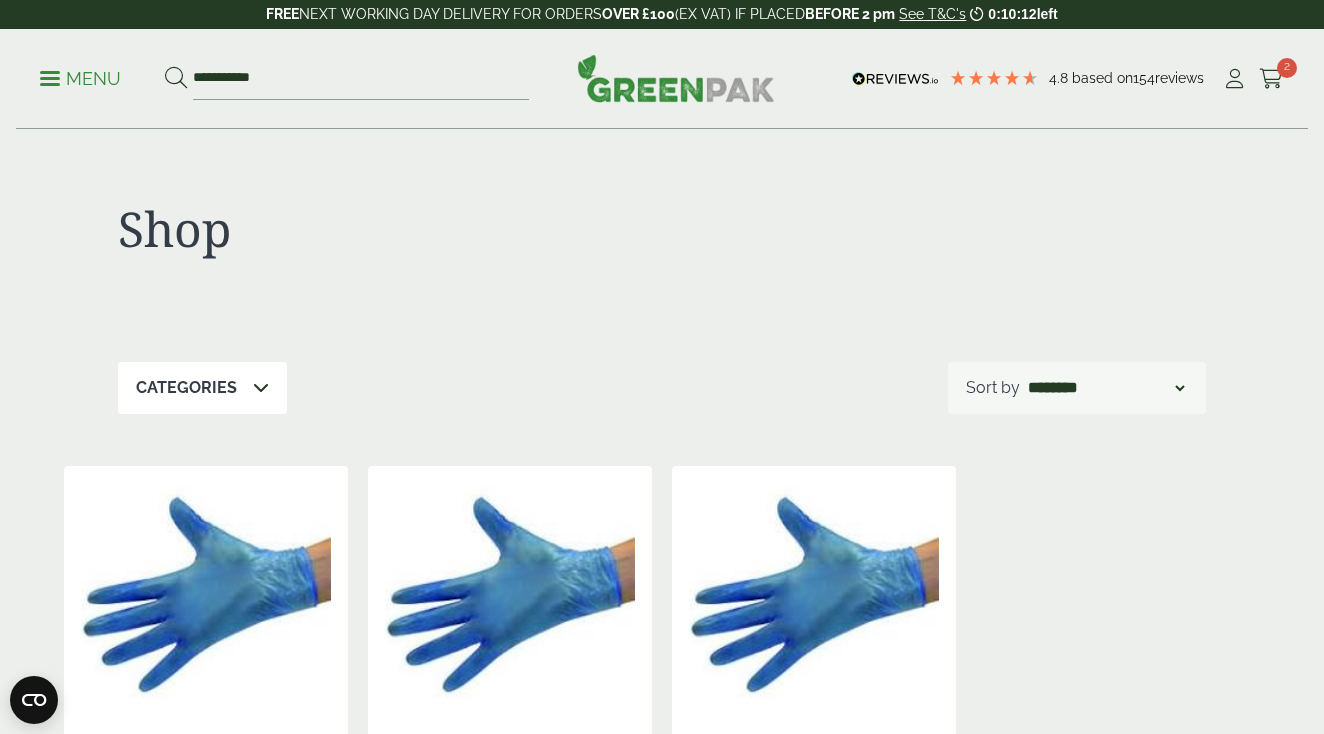 scroll, scrollTop: 0, scrollLeft: 0, axis: both 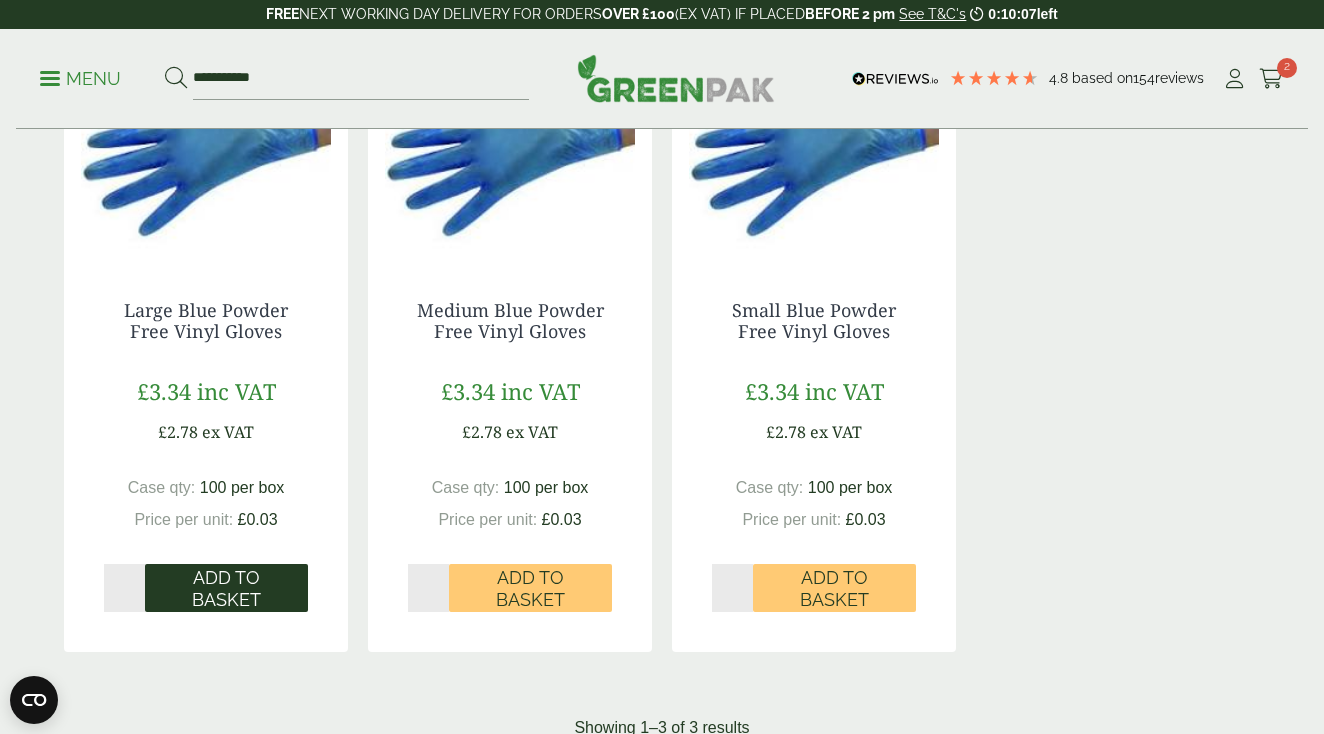 click on "Add to Basket" at bounding box center (226, 588) 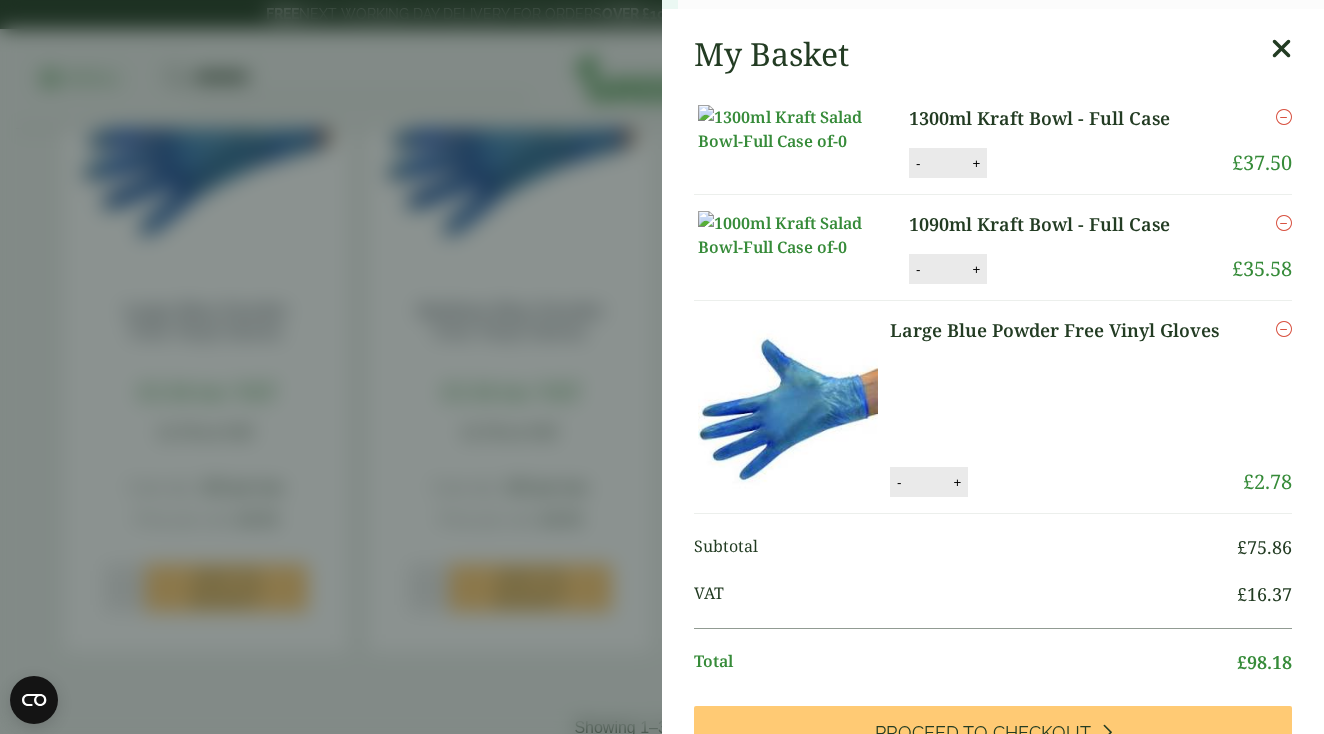 click on "Large Blue Powder Free Vinyl Gloves (GP4130015K)  -  Added to basket
My Basket
1300ml Kraft Bowl - Full Case
1300ml Kraft Bowl - Full Case quantity
- * +
Update
Remove
£ 37.50
-" at bounding box center [662, 367] 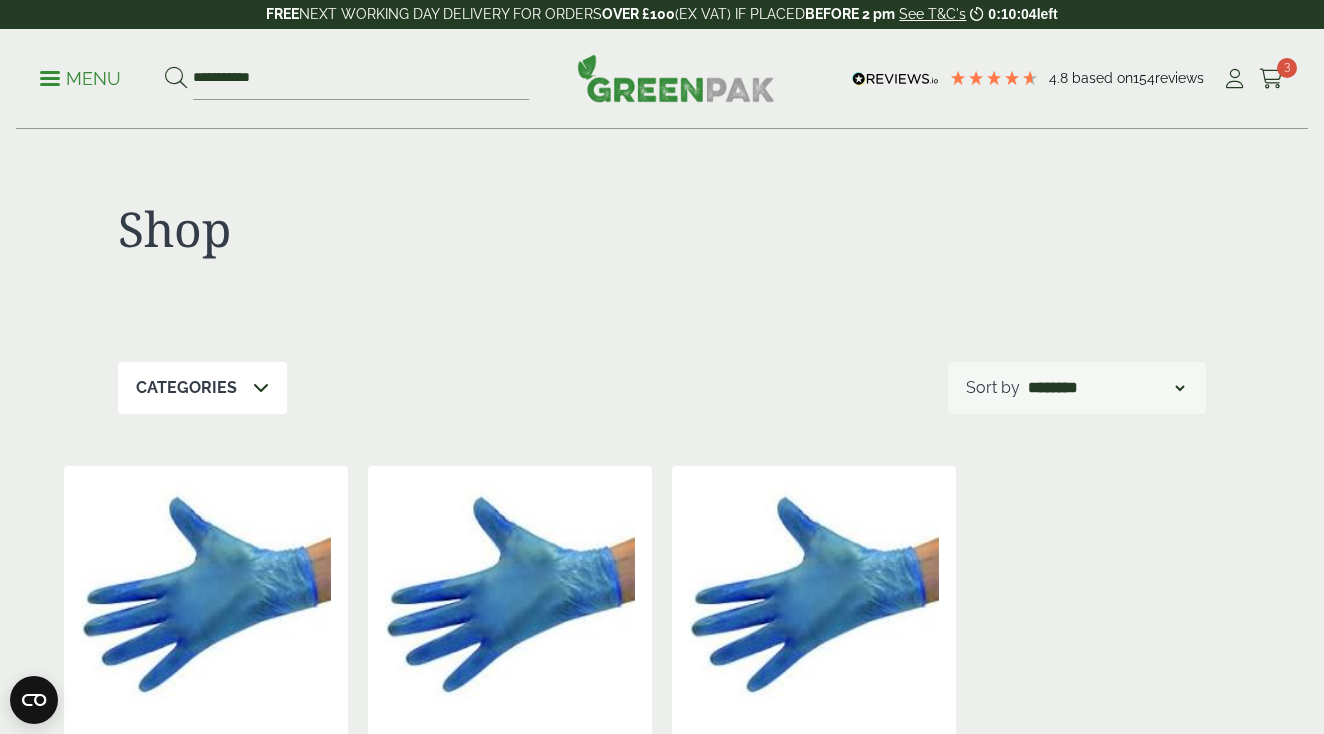 scroll, scrollTop: 0, scrollLeft: 0, axis: both 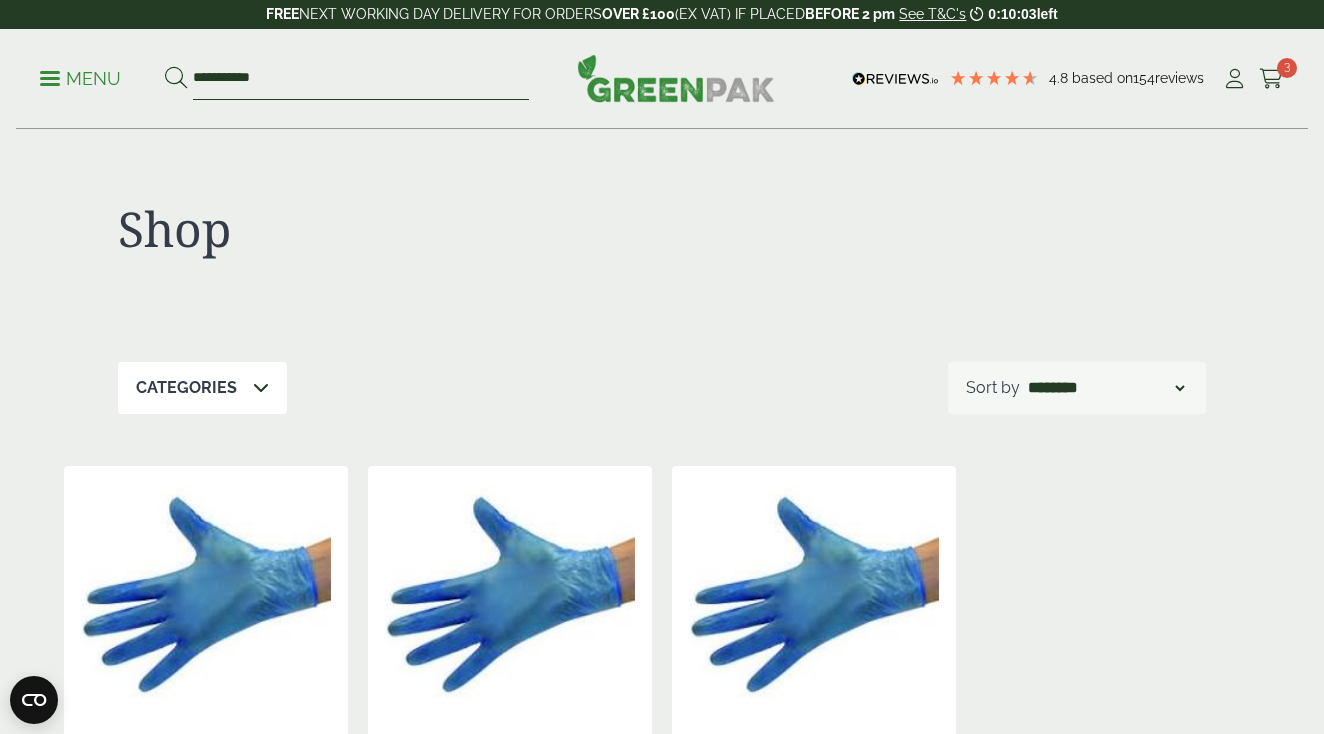 click on "**********" at bounding box center (361, 79) 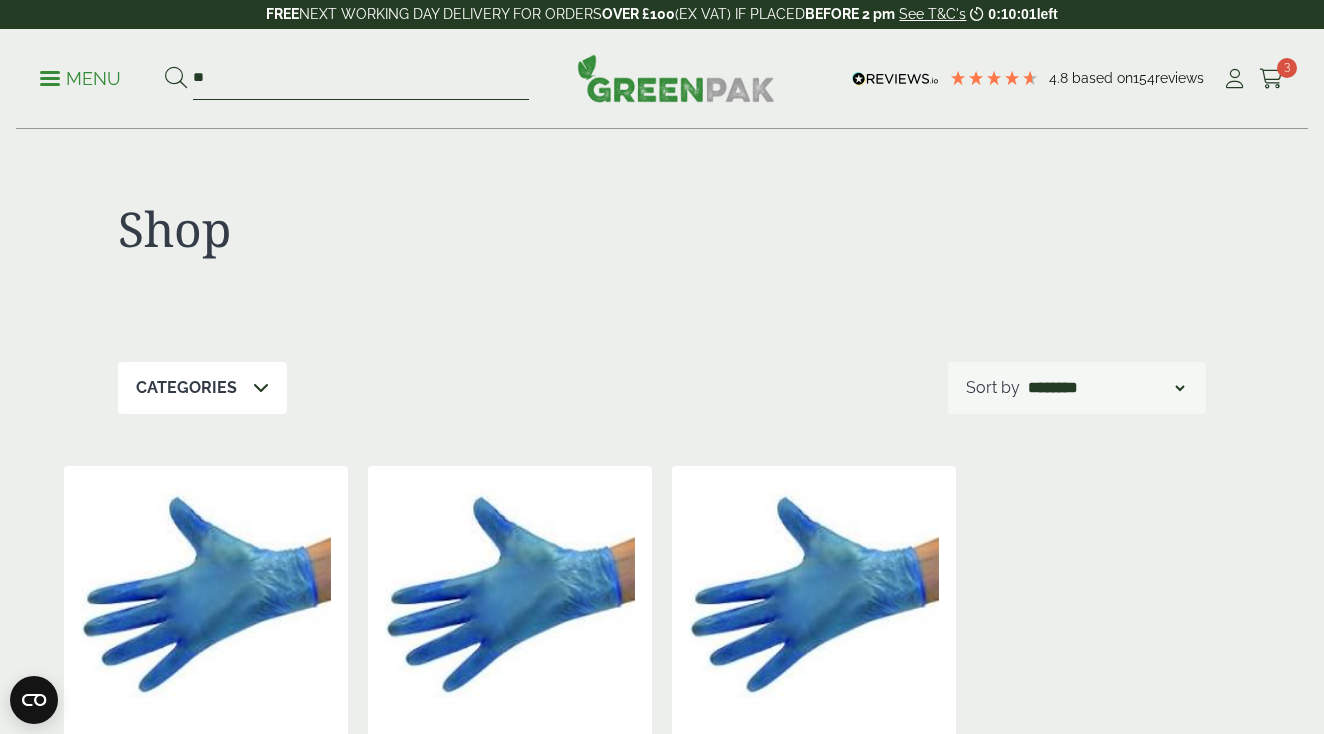 type on "*" 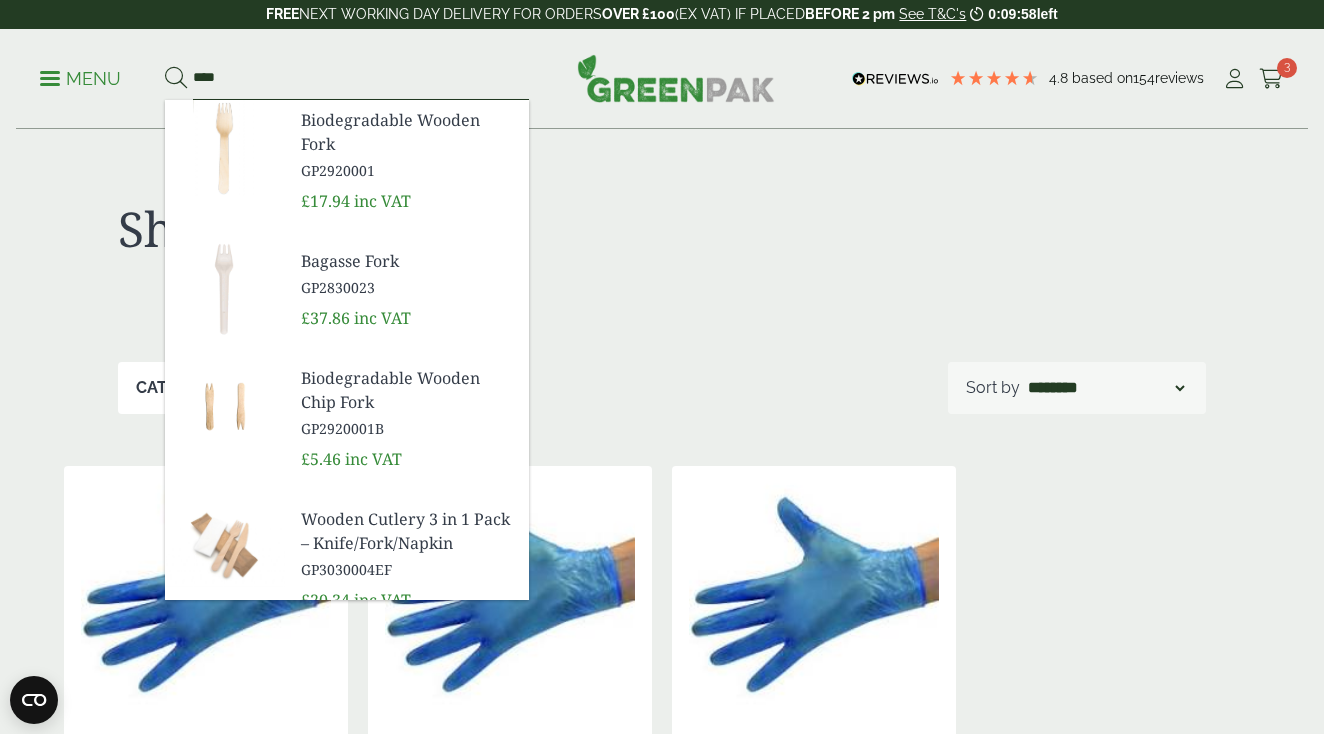 type on "****" 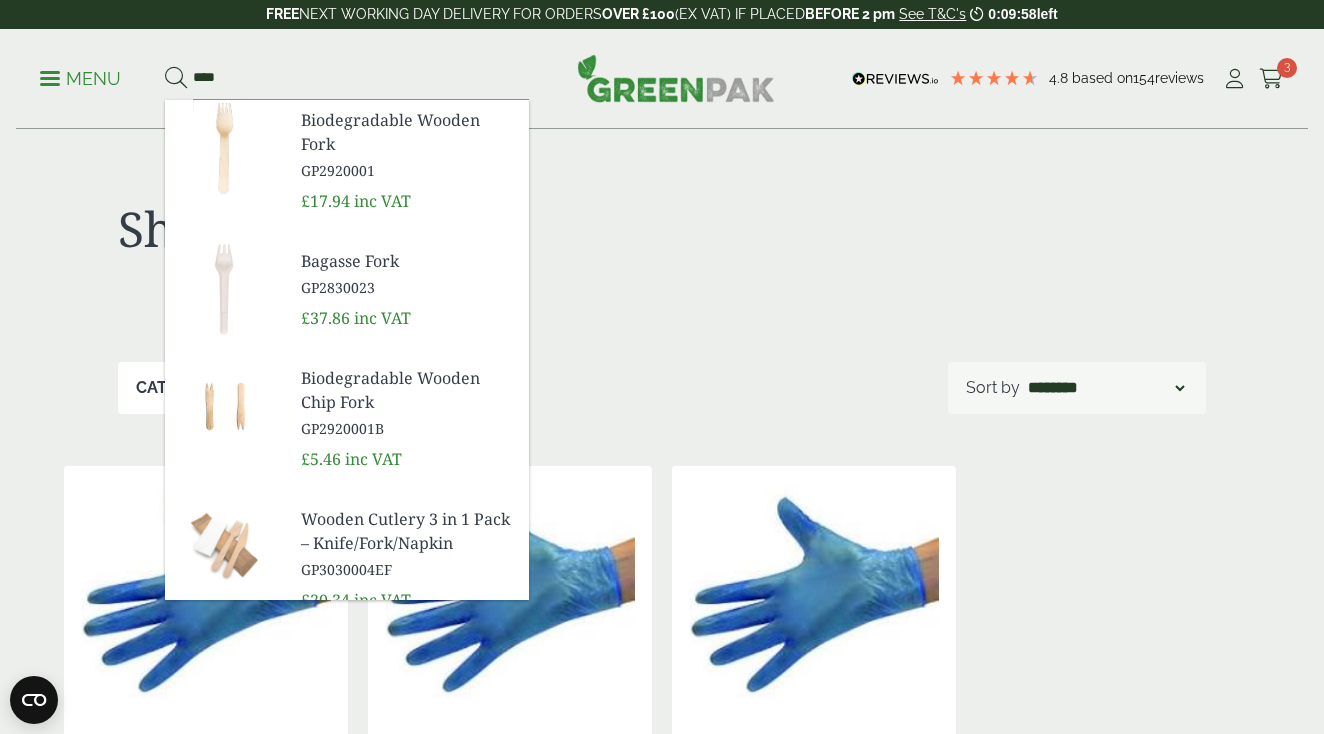 click on "Biodegradable Wooden Fork
GP2920001" at bounding box center [407, 144] 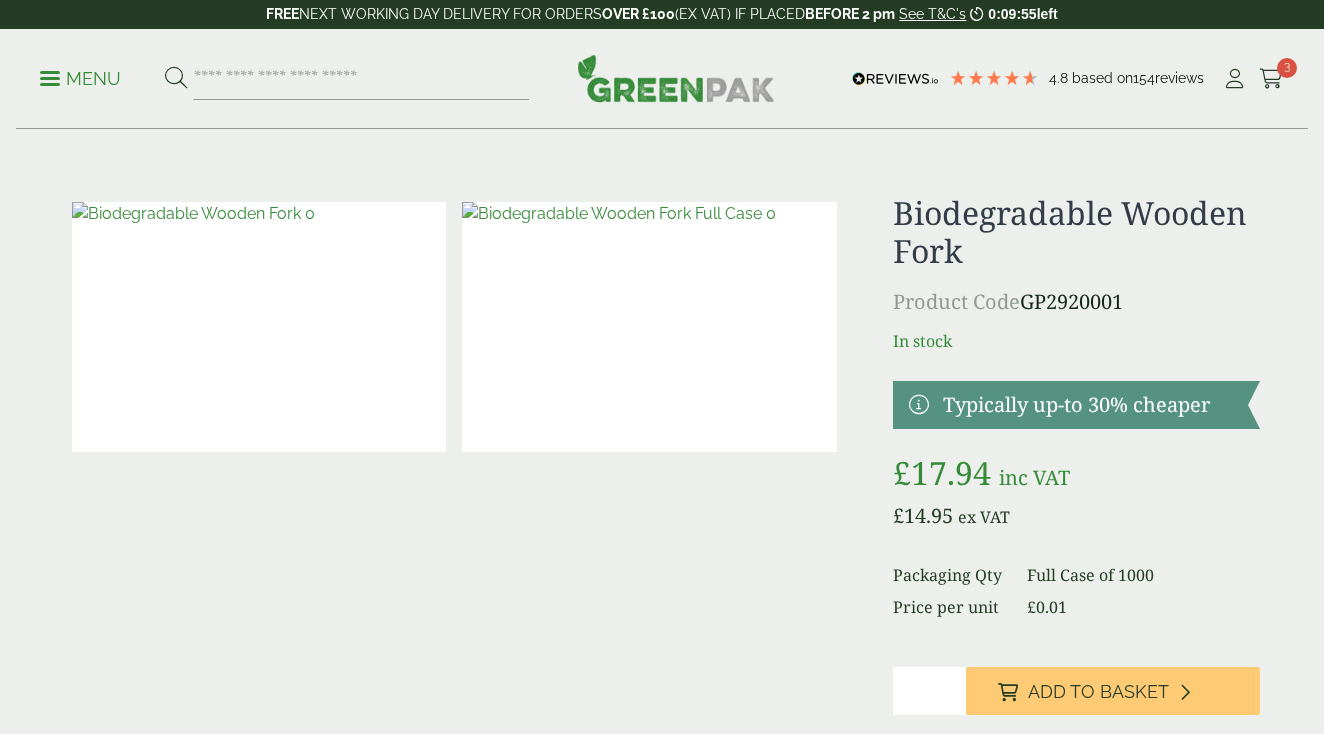 scroll, scrollTop: 0, scrollLeft: 0, axis: both 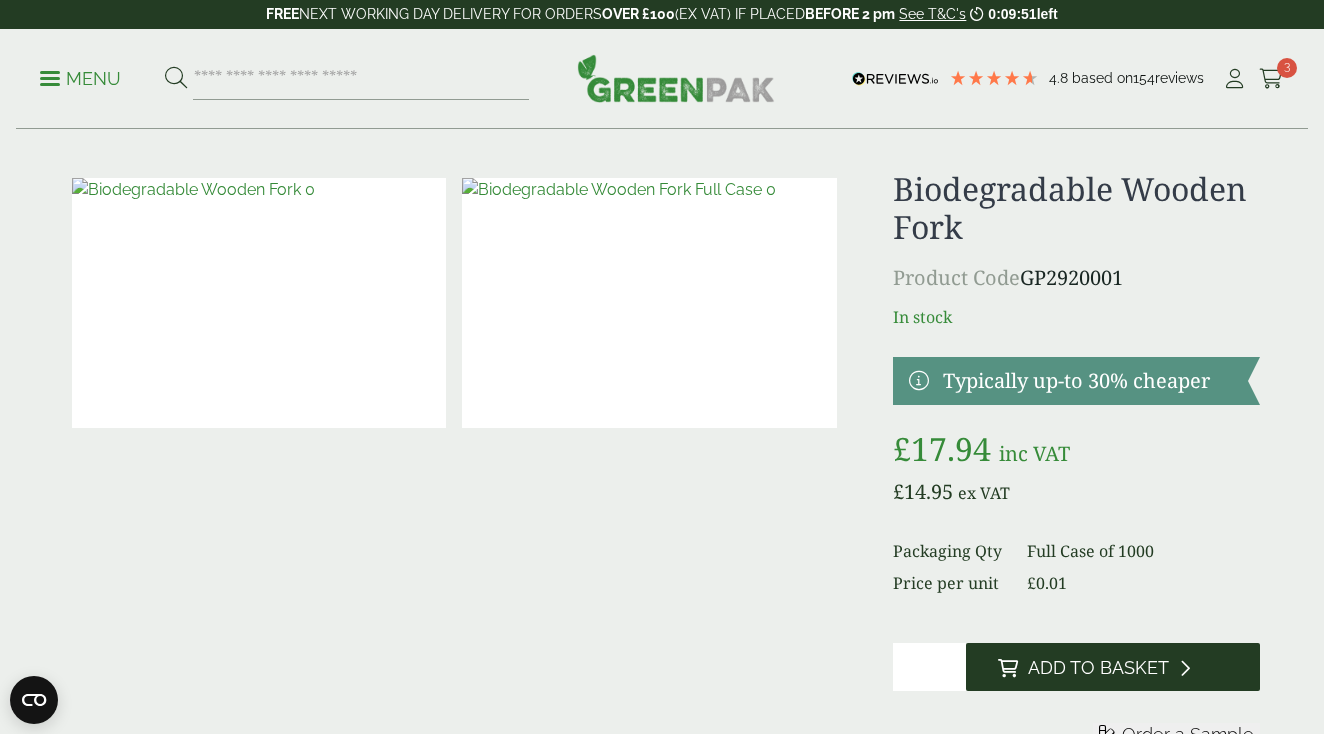 click on "Add to Basket" at bounding box center (1098, 668) 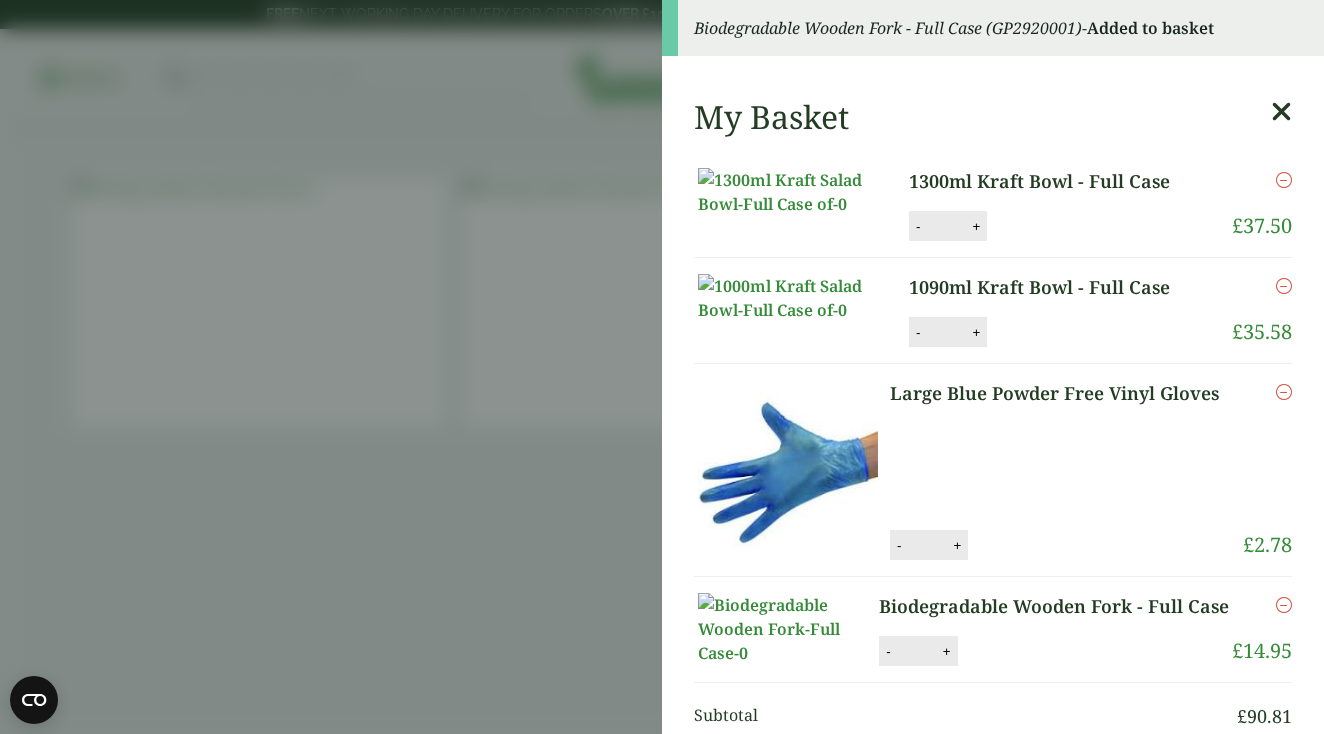 click at bounding box center (1281, 112) 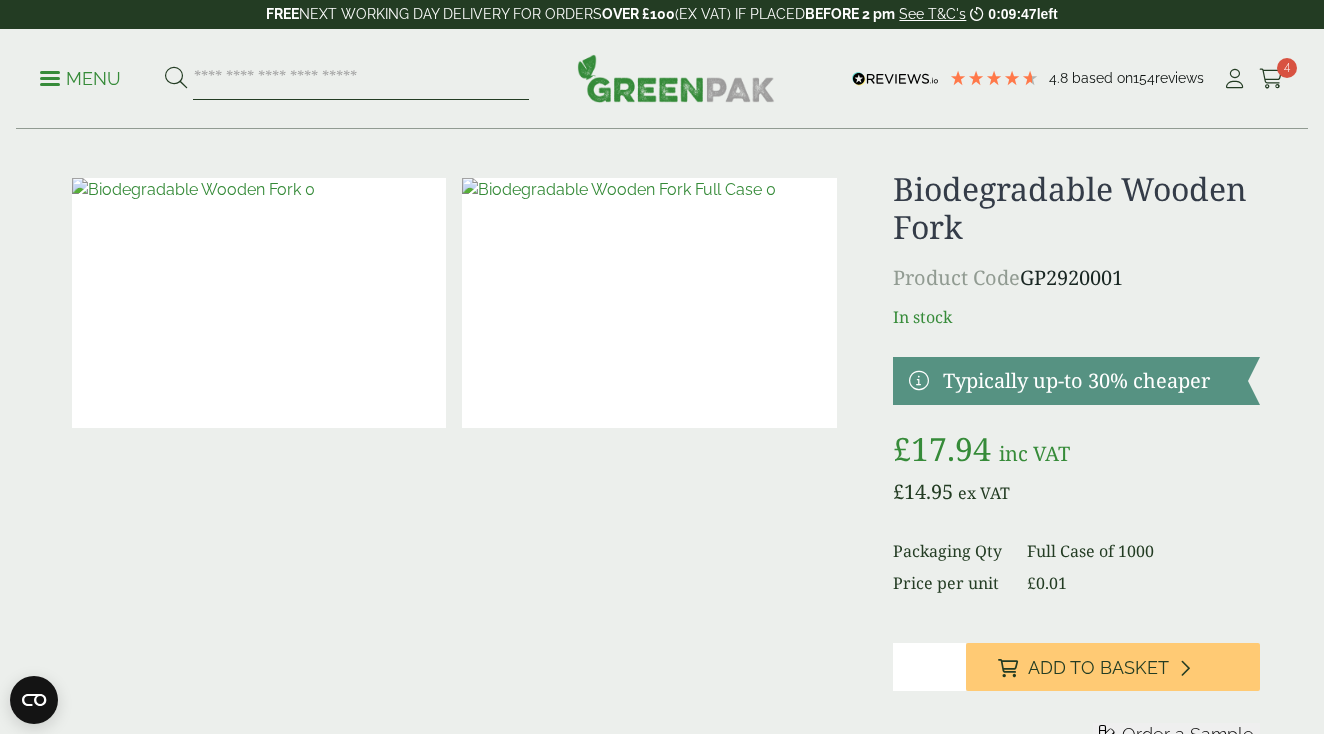 click at bounding box center [361, 79] 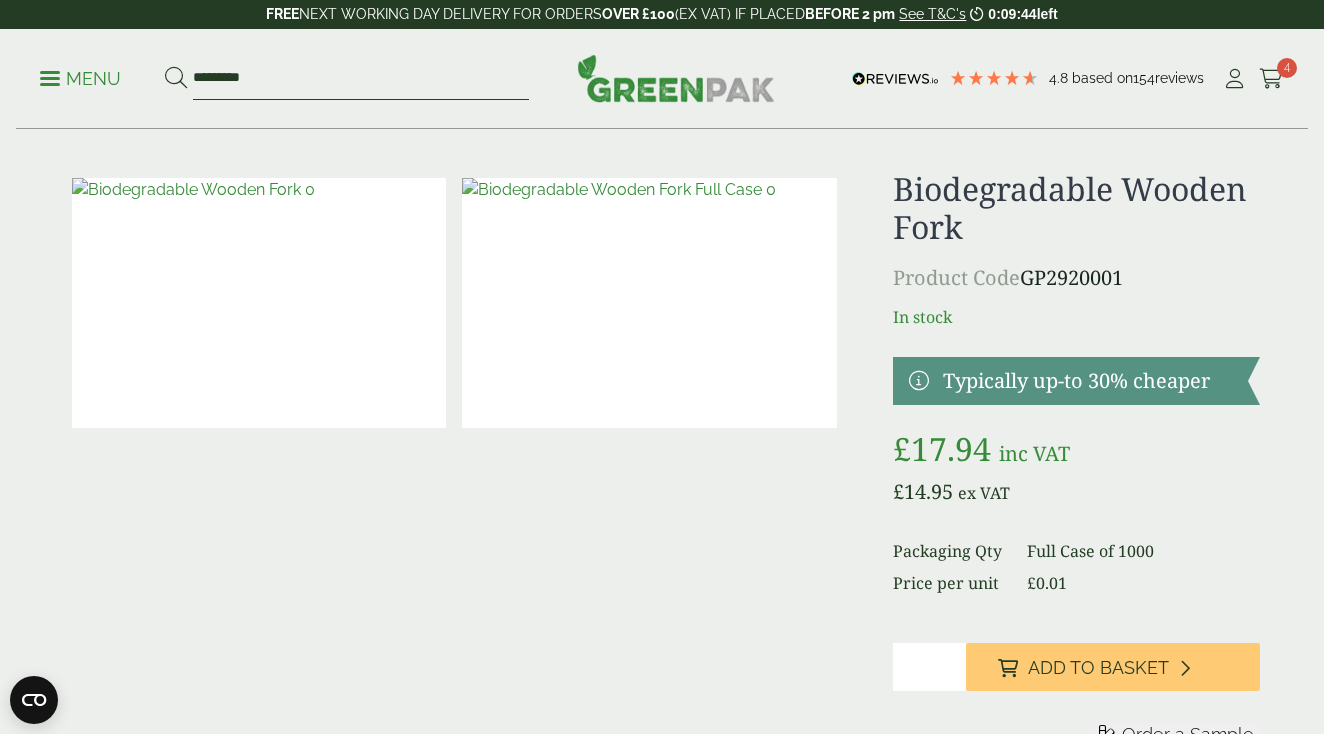 type on "*********" 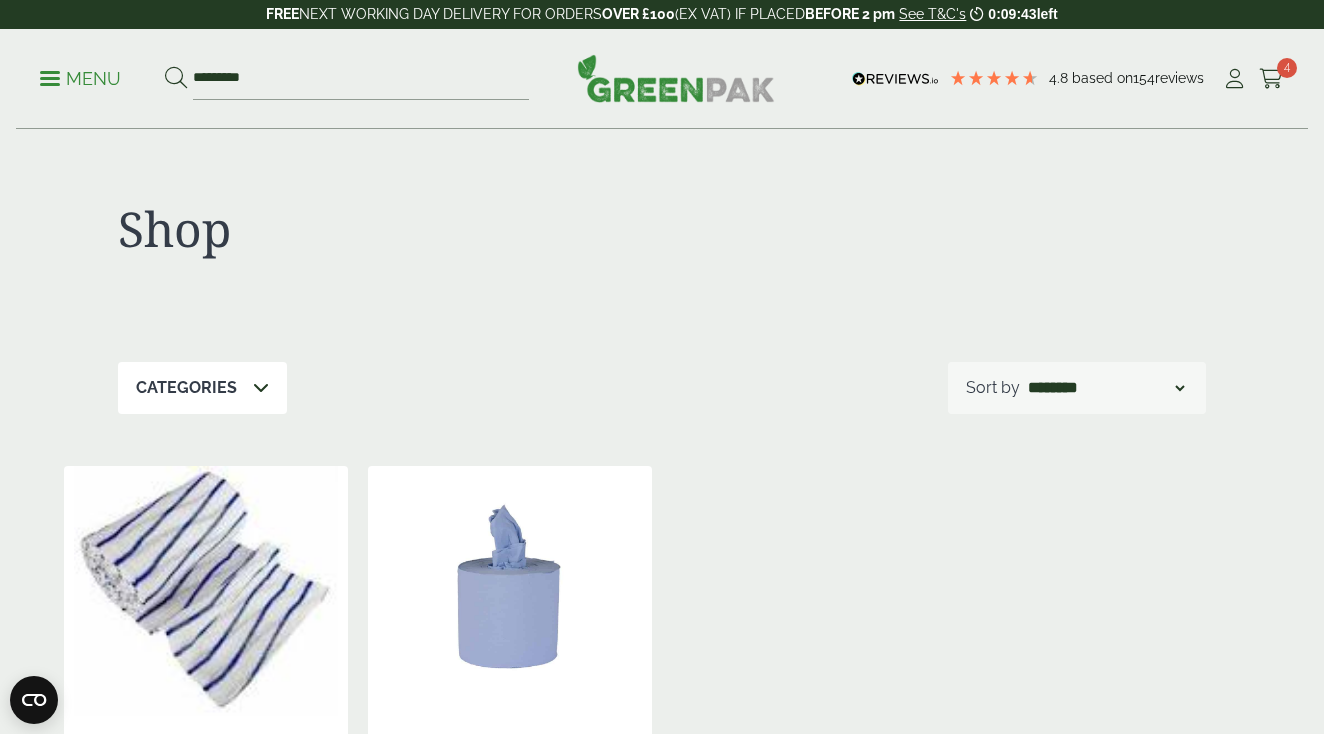 scroll, scrollTop: 0, scrollLeft: 0, axis: both 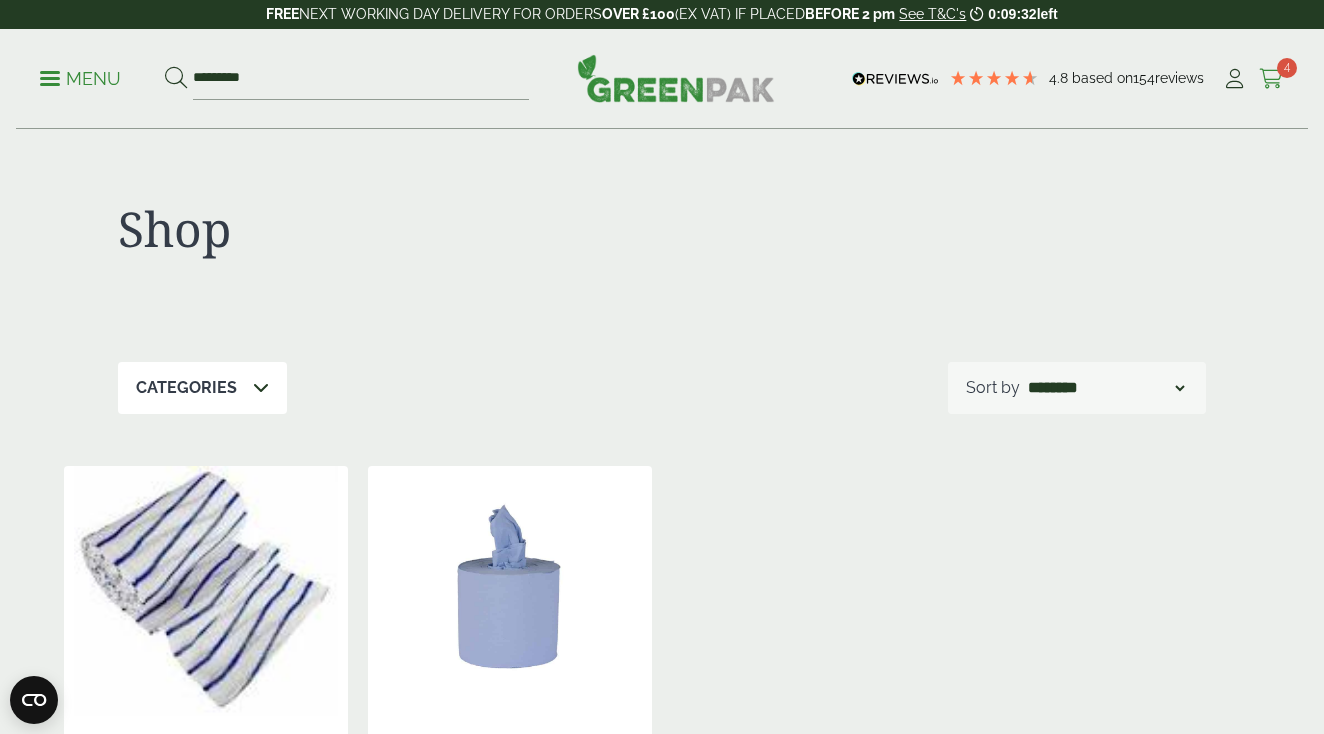 click at bounding box center (1271, 79) 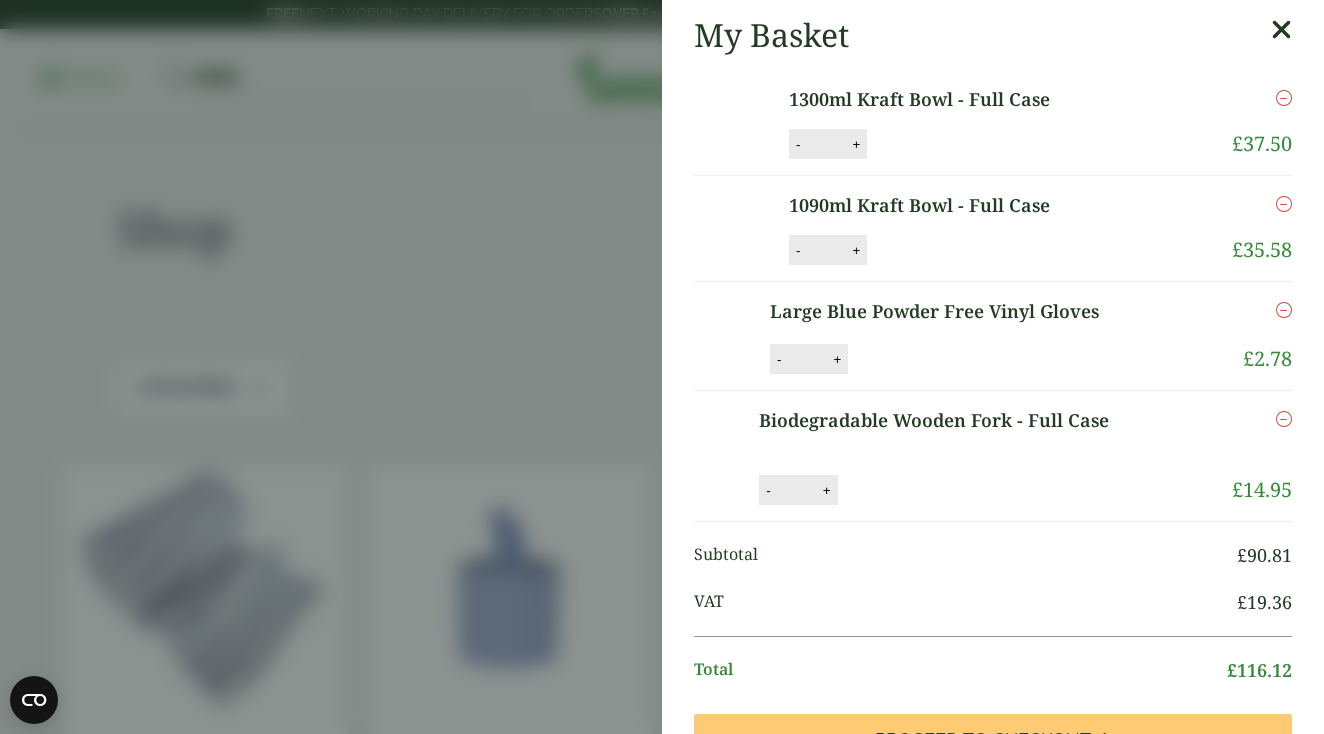scroll, scrollTop: 0, scrollLeft: 0, axis: both 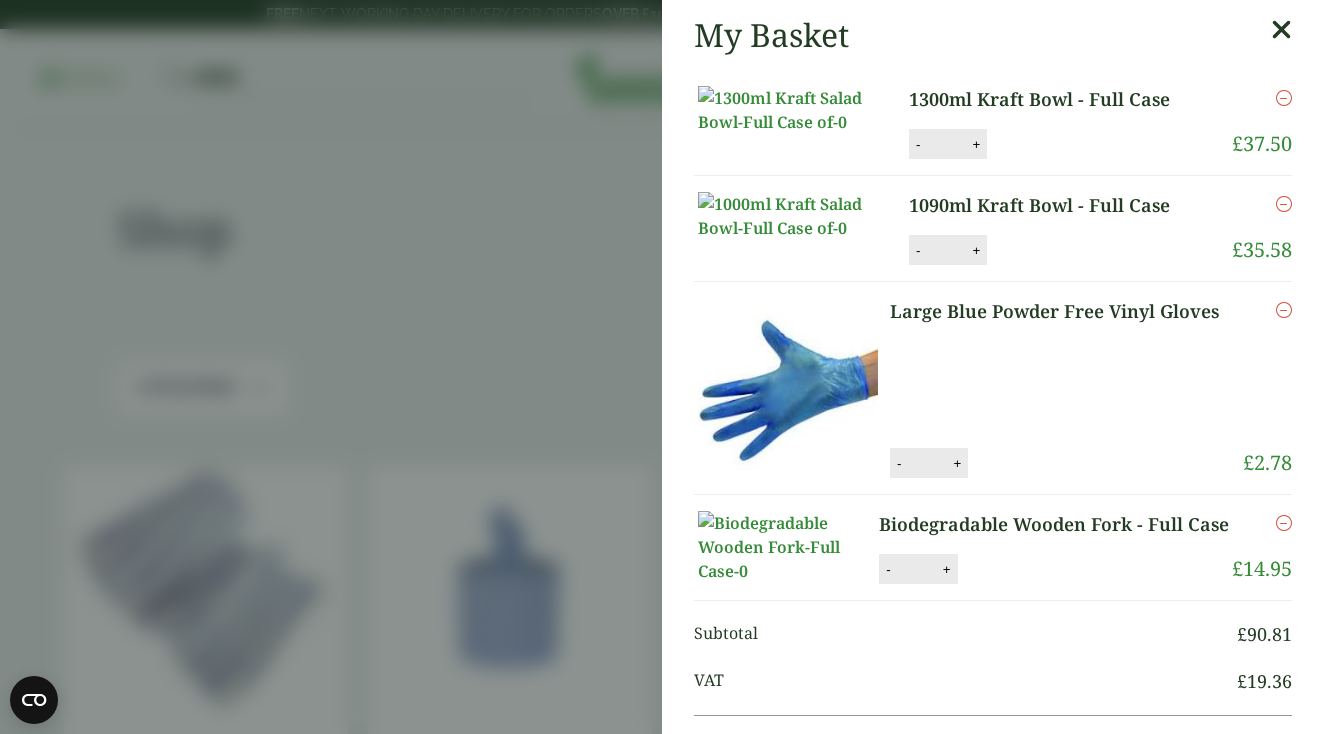 click at bounding box center (1281, 30) 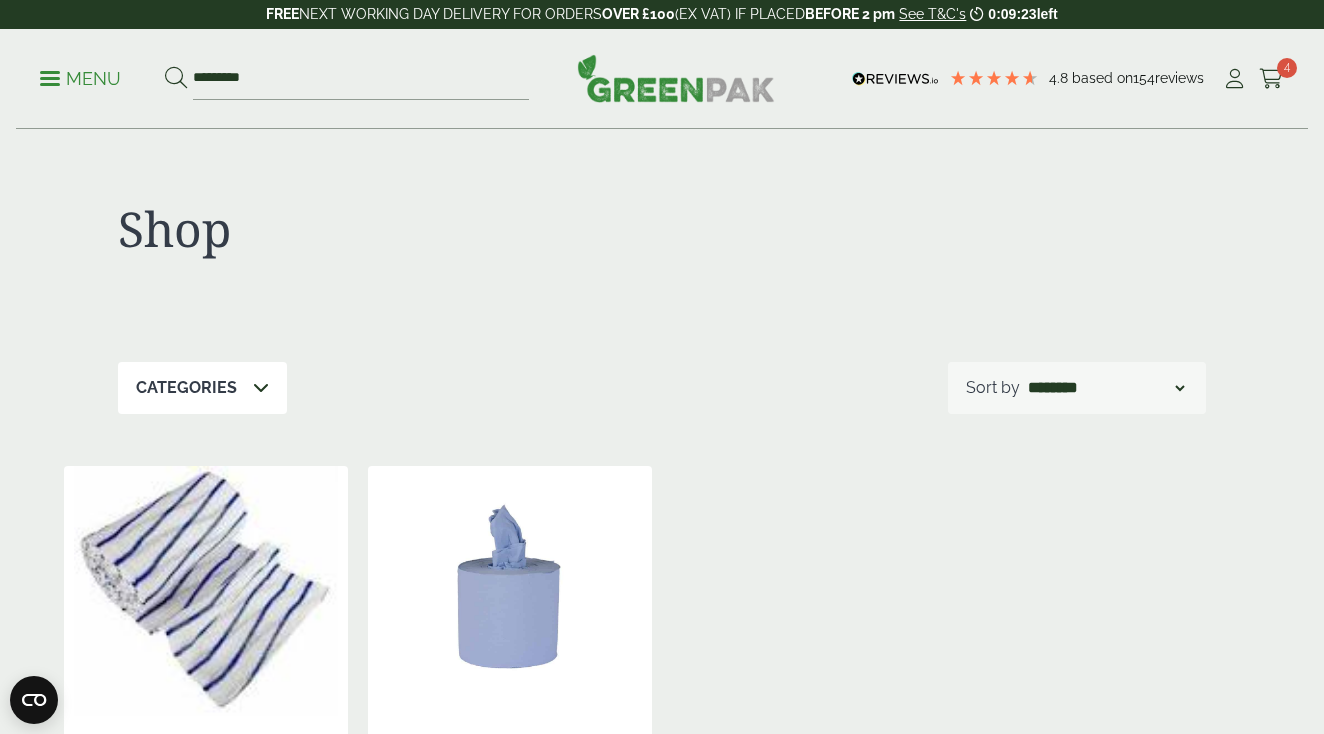 scroll, scrollTop: 0, scrollLeft: 0, axis: both 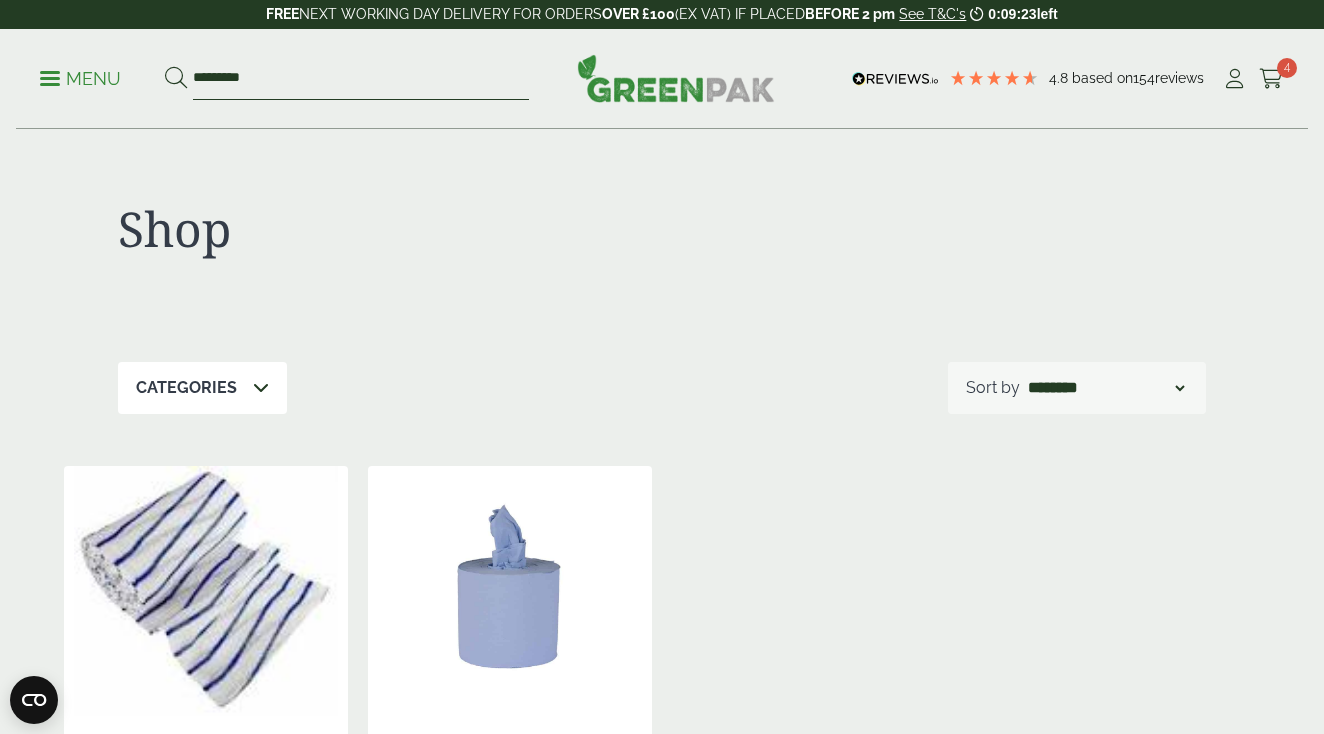 click on "*********" at bounding box center (361, 79) 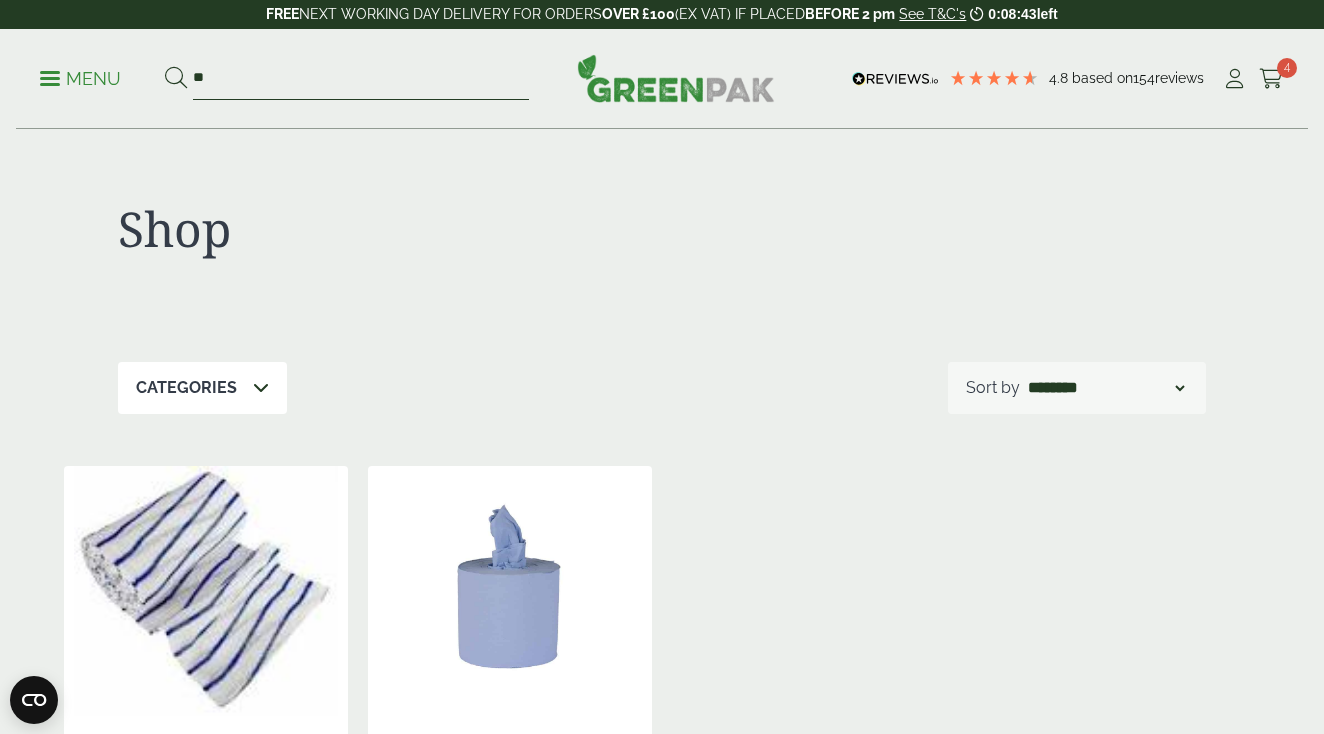 type on "*" 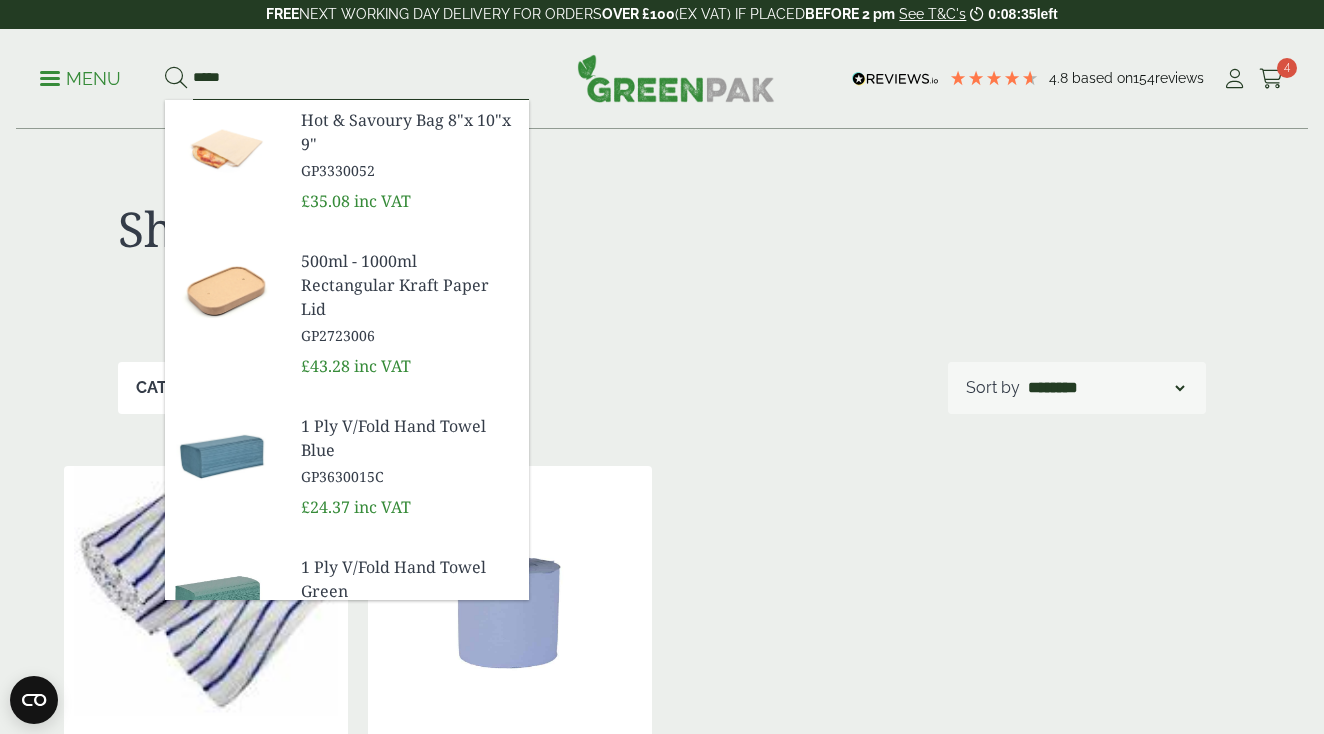 scroll, scrollTop: 0, scrollLeft: 0, axis: both 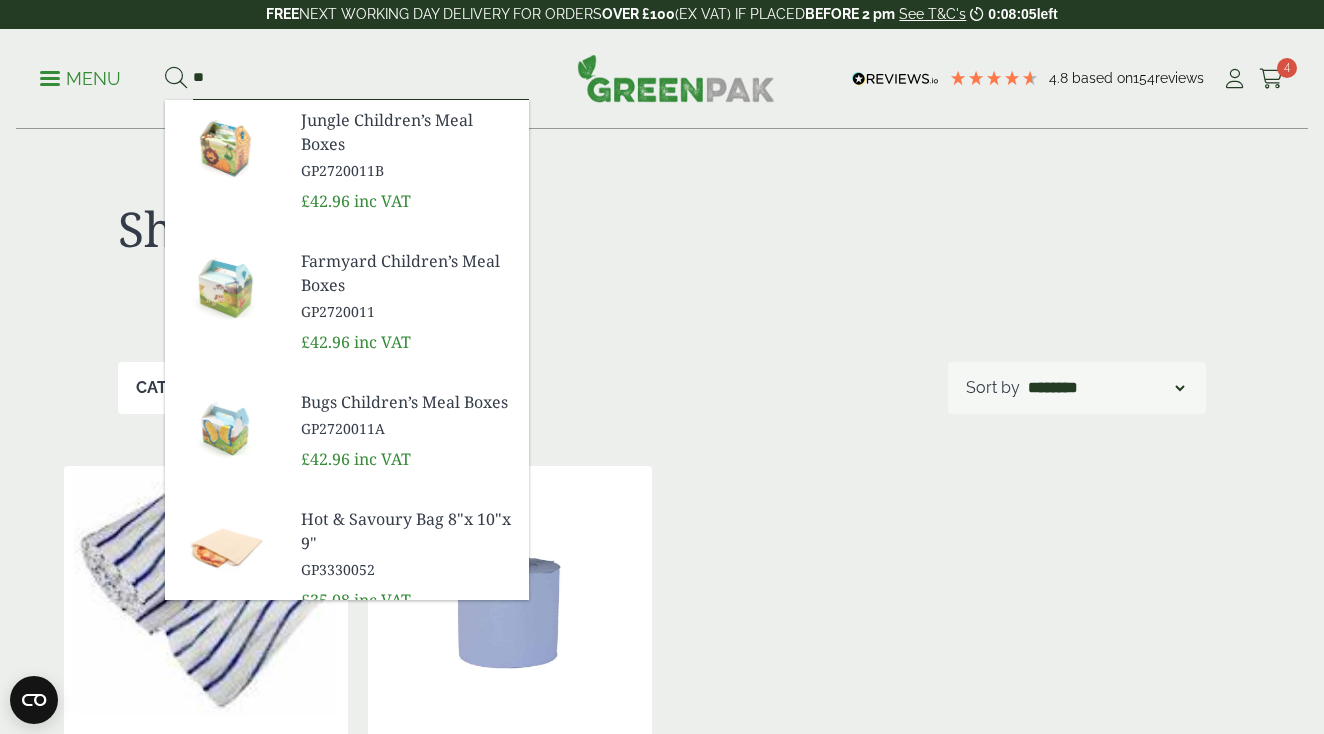 type on "*" 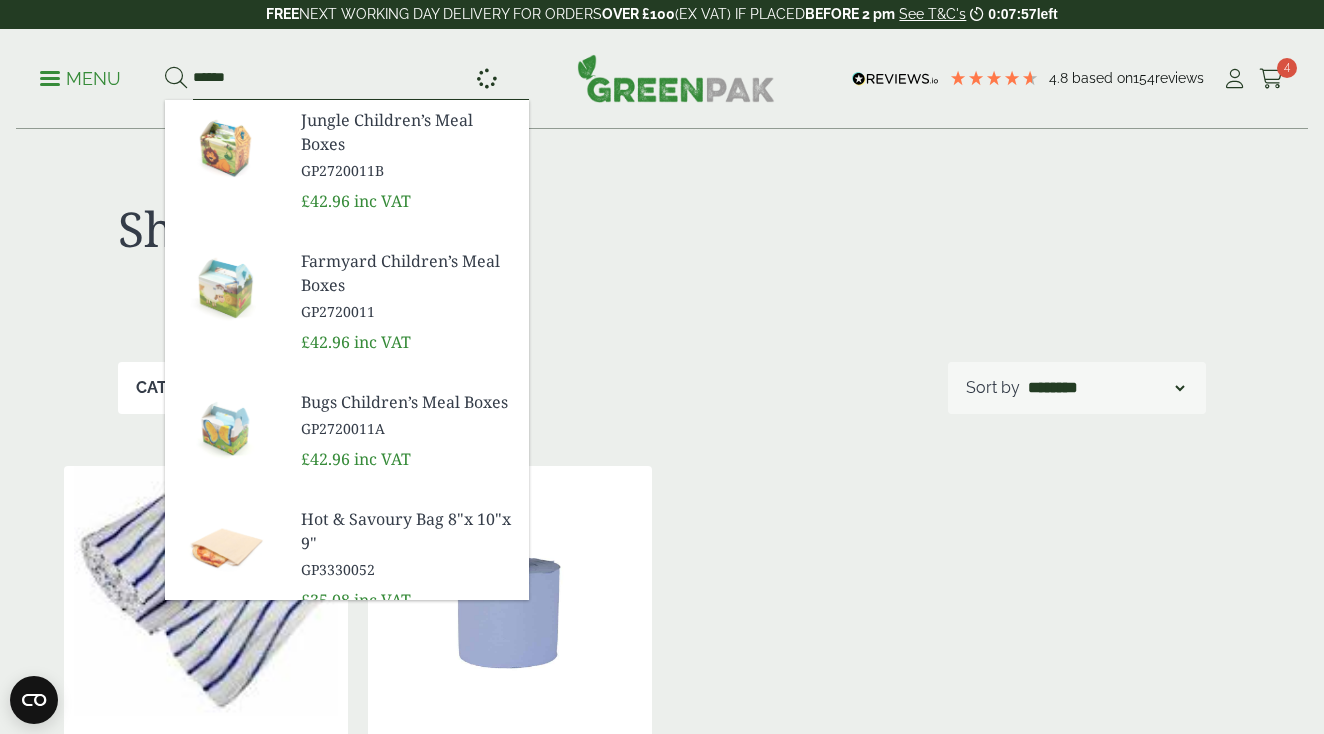 type on "******" 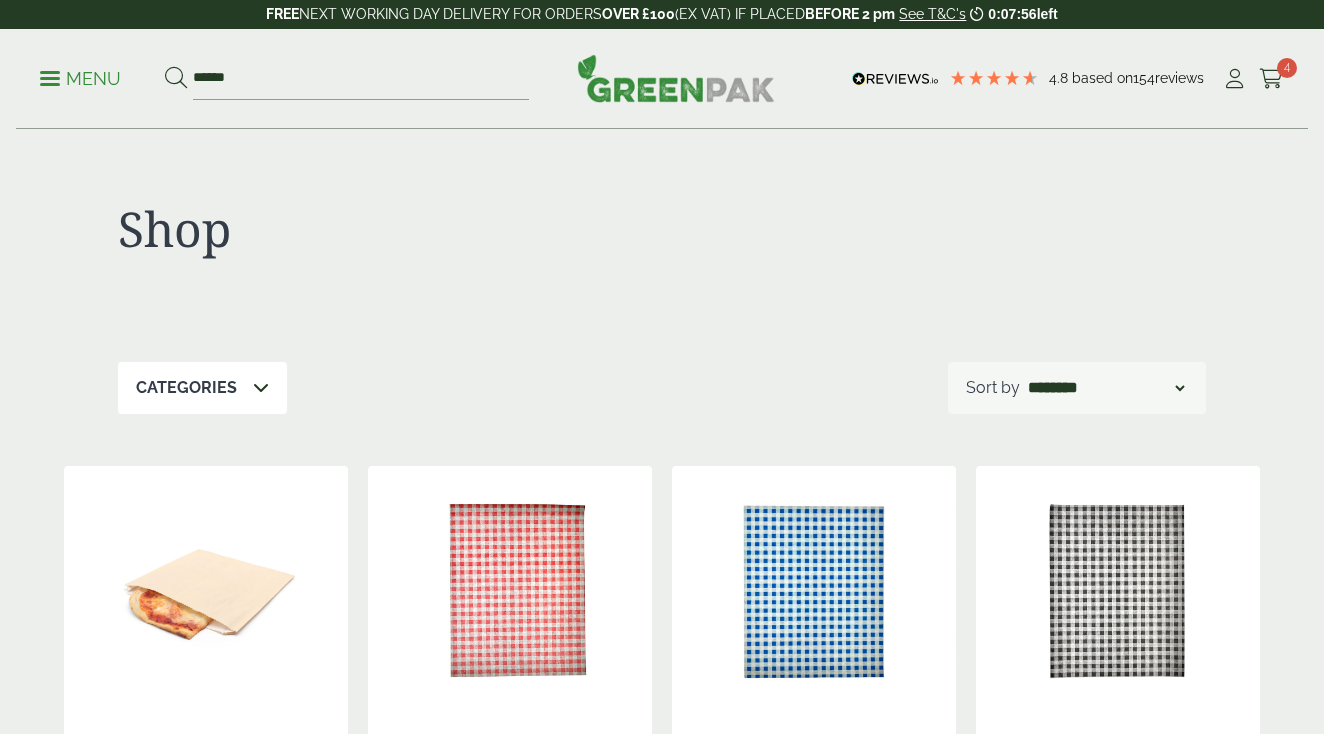 scroll, scrollTop: 0, scrollLeft: 0, axis: both 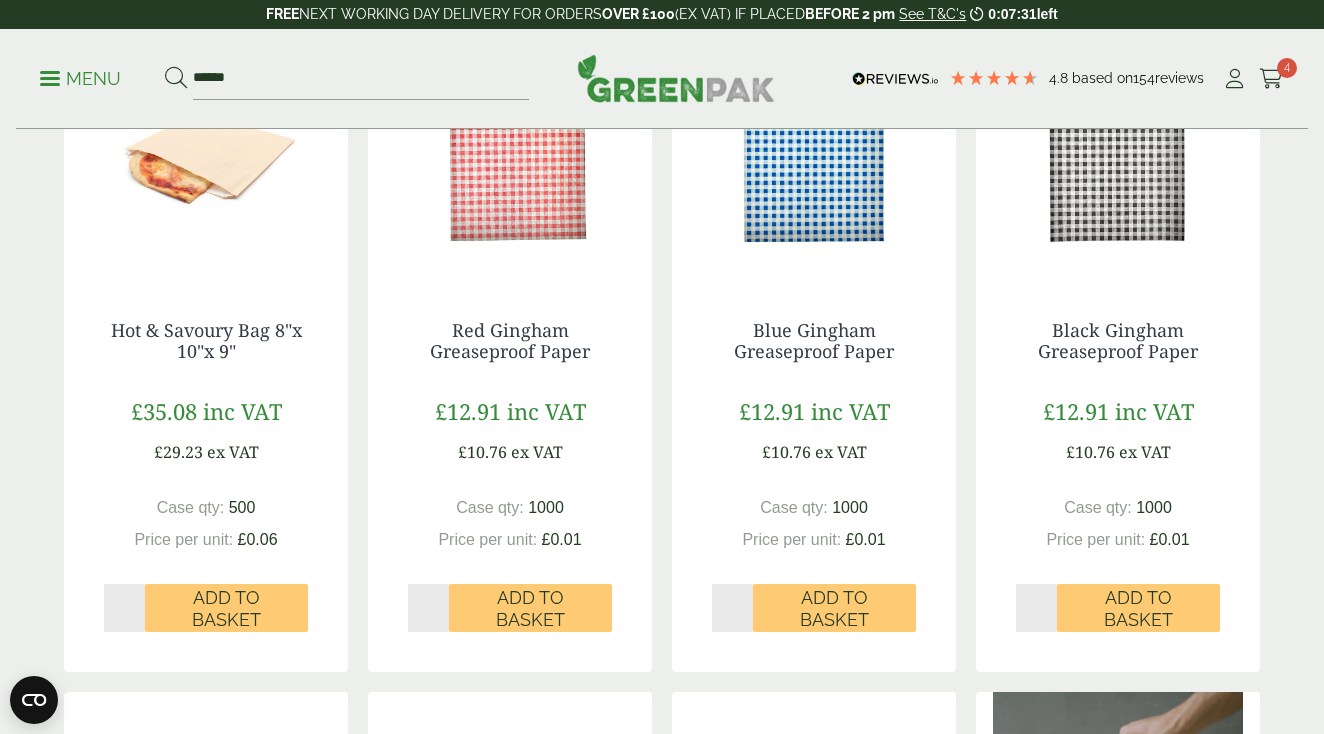 type on "*" 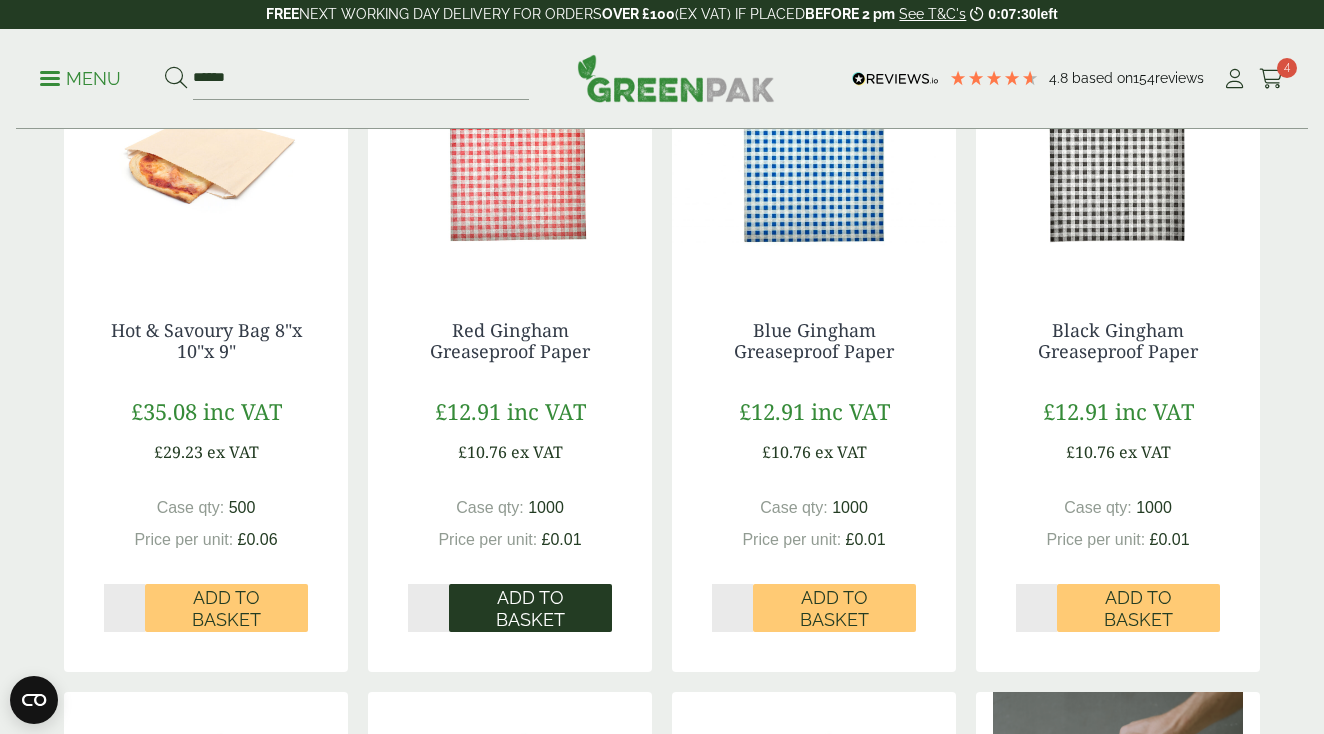 click on "Add to Basket" at bounding box center [530, 608] 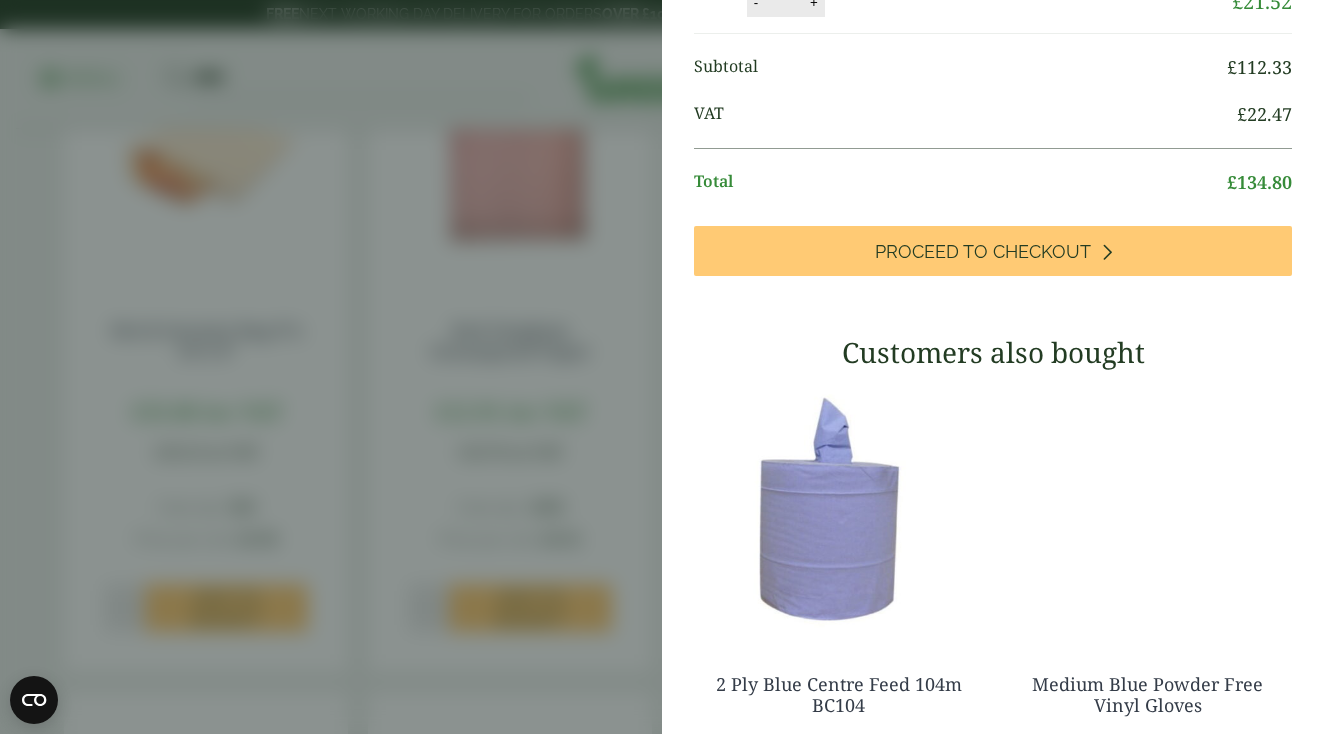 scroll, scrollTop: 789, scrollLeft: 0, axis: vertical 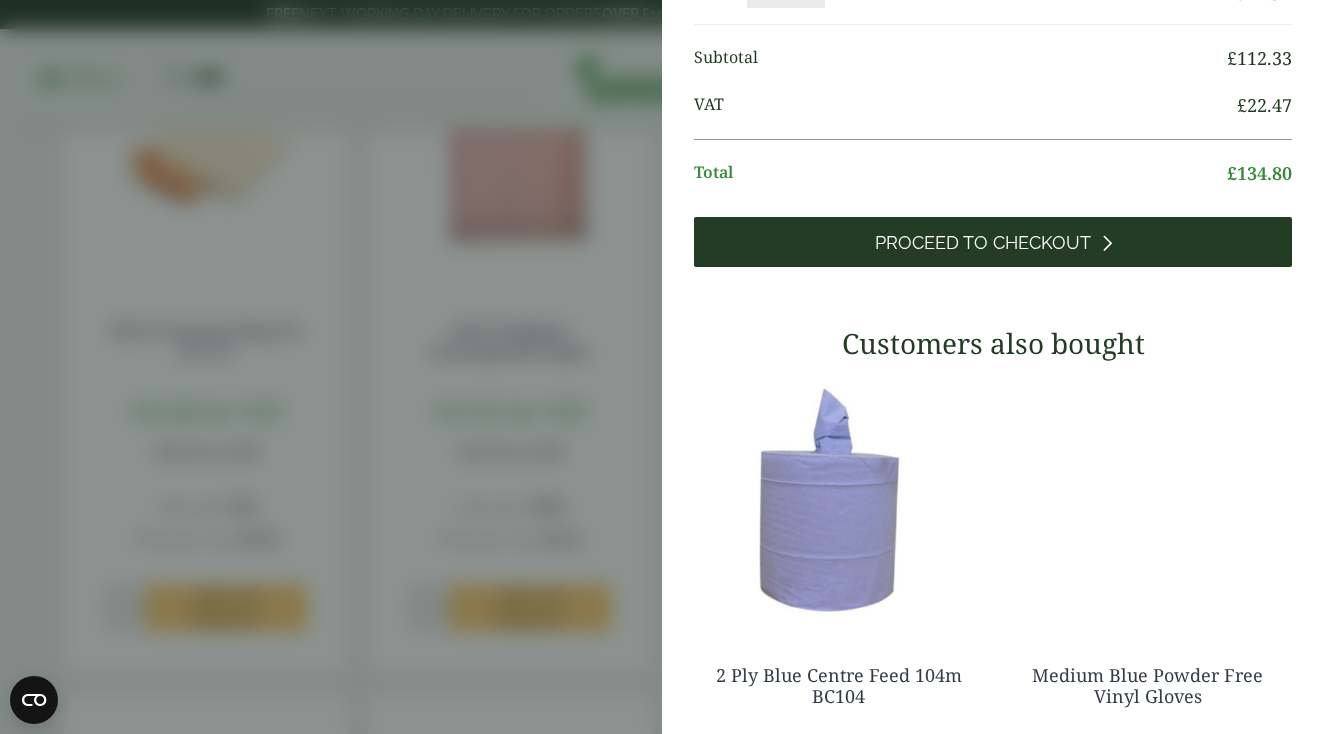 click on "Proceed to Checkout" at bounding box center [993, 242] 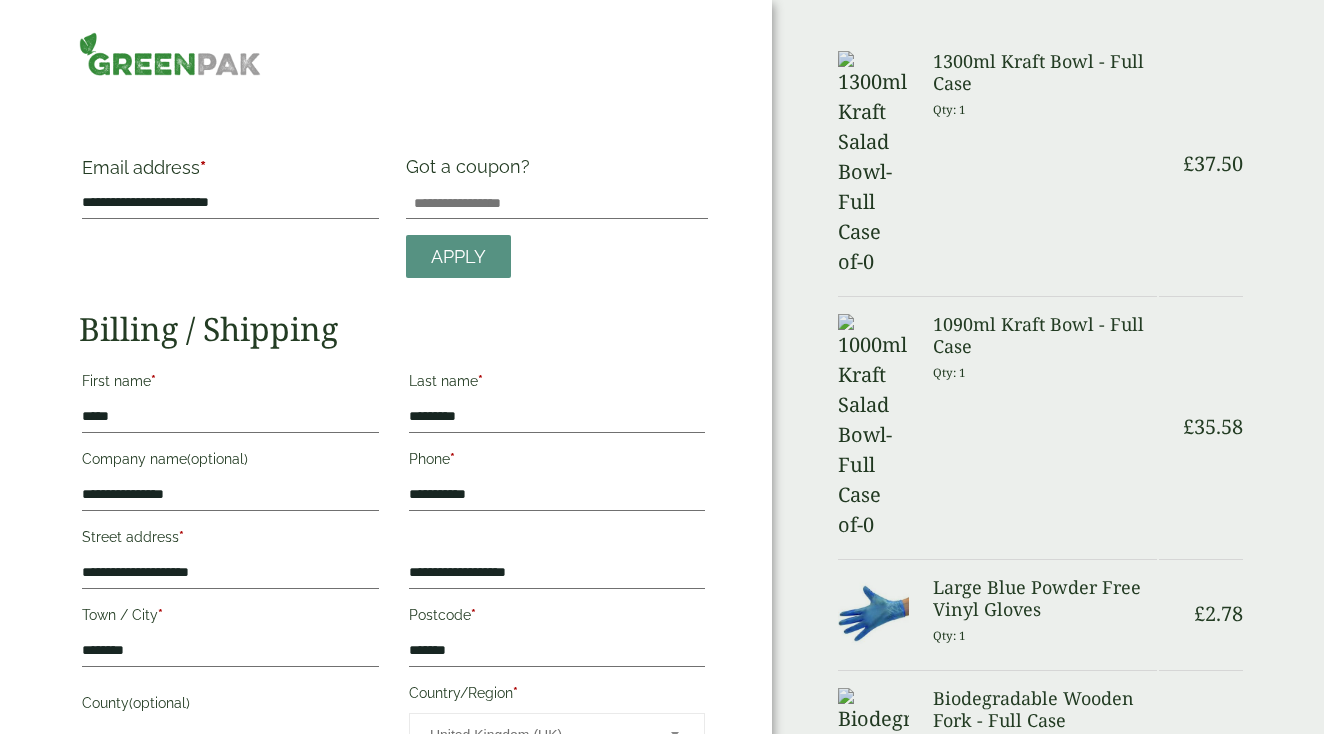 scroll, scrollTop: 0, scrollLeft: 0, axis: both 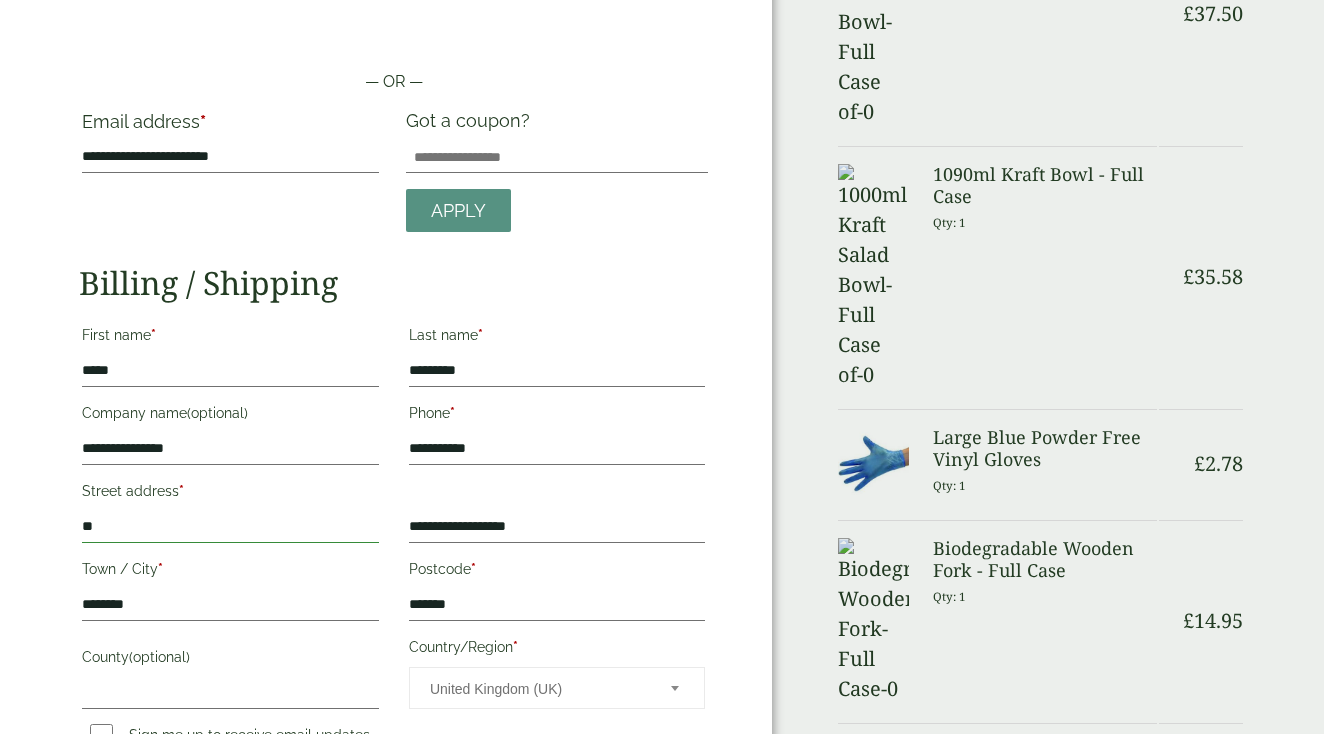 type on "*" 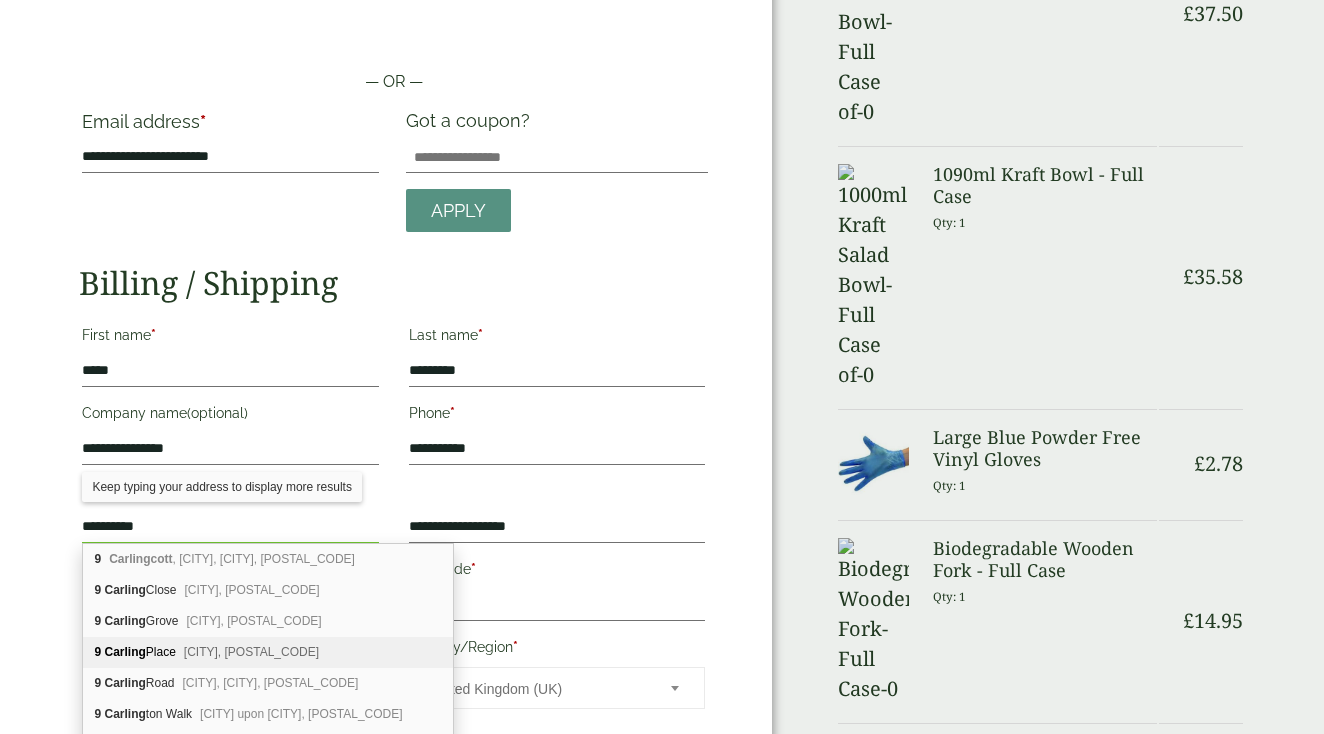 click on "[CITY], [POSTAL_CODE]" at bounding box center [251, 652] 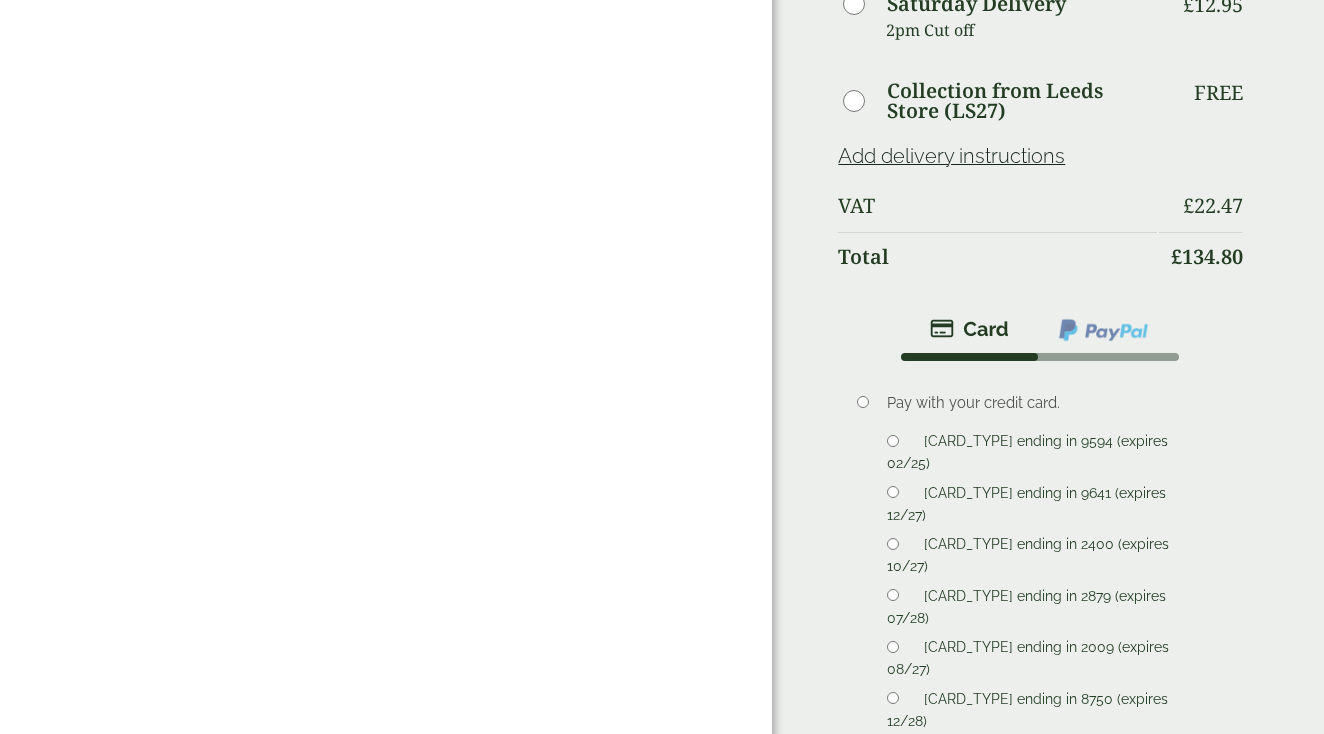scroll, scrollTop: 1264, scrollLeft: 0, axis: vertical 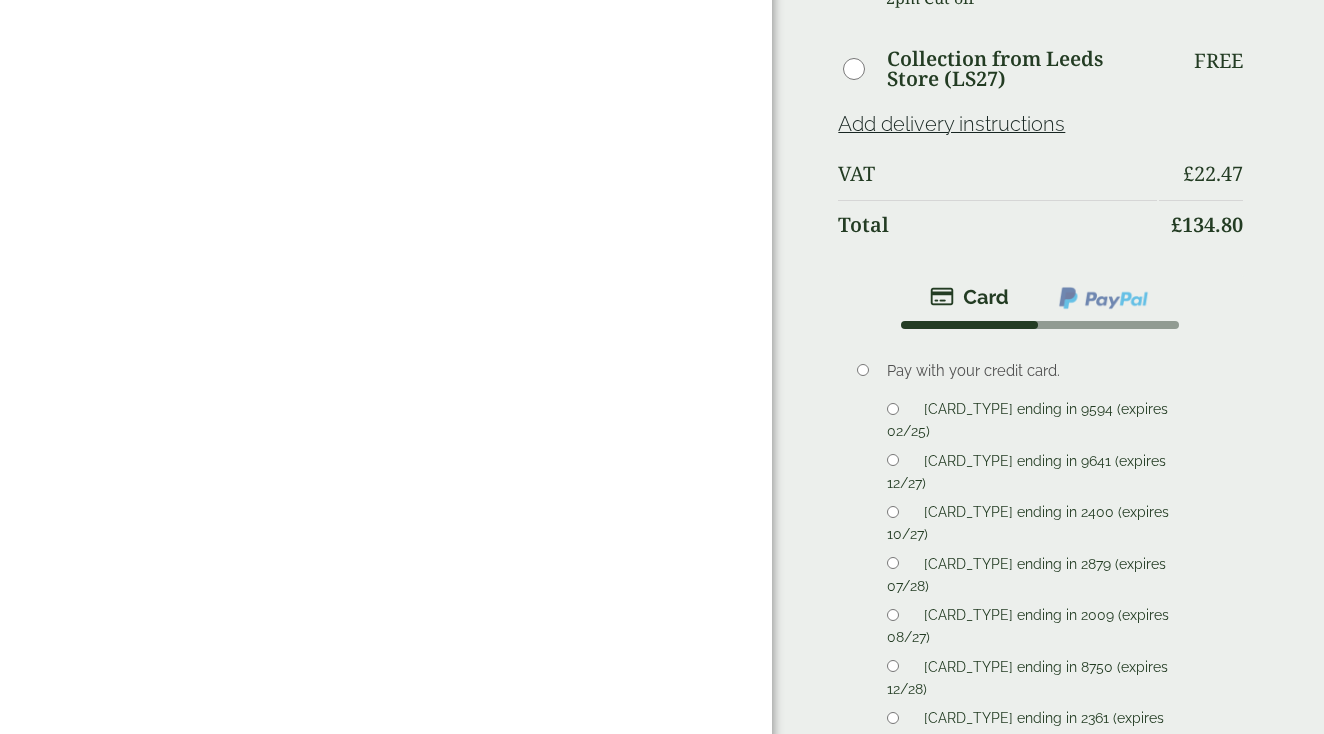click on "Place order" at bounding box center (1040, 955) 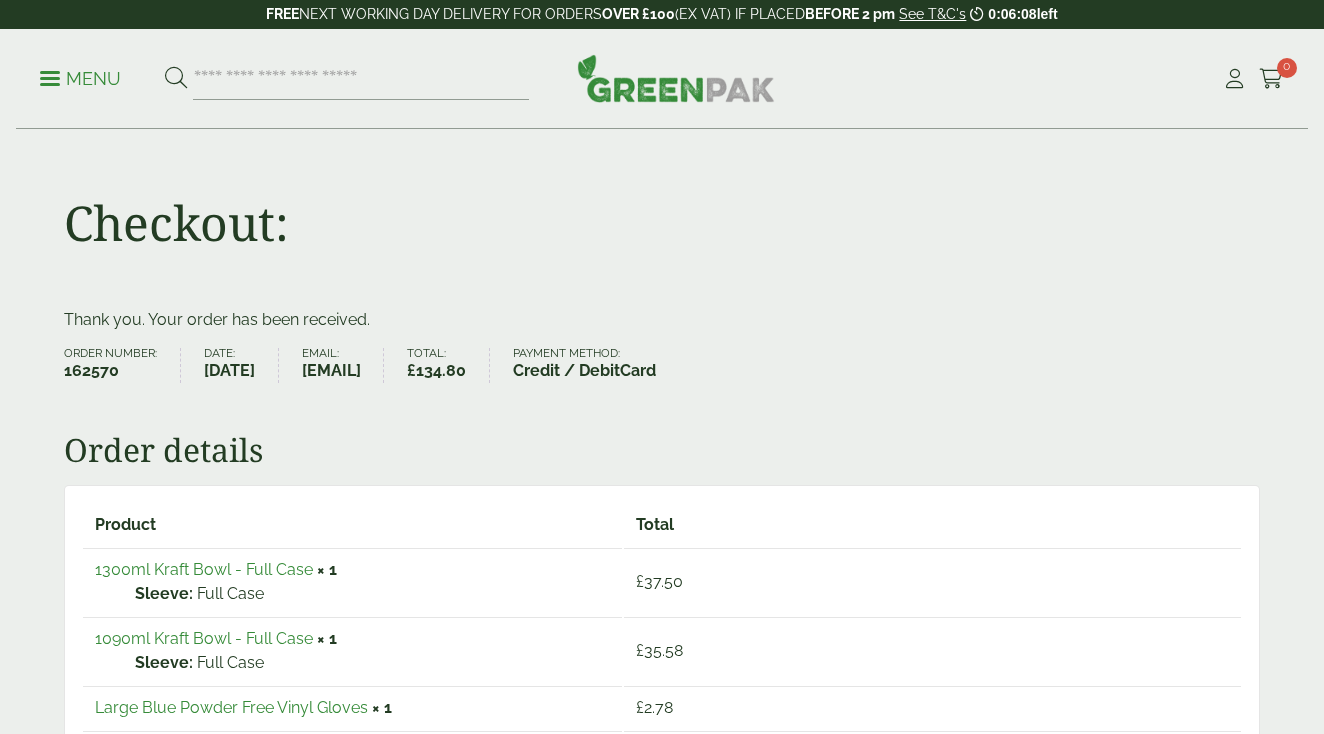 scroll, scrollTop: 0, scrollLeft: 0, axis: both 